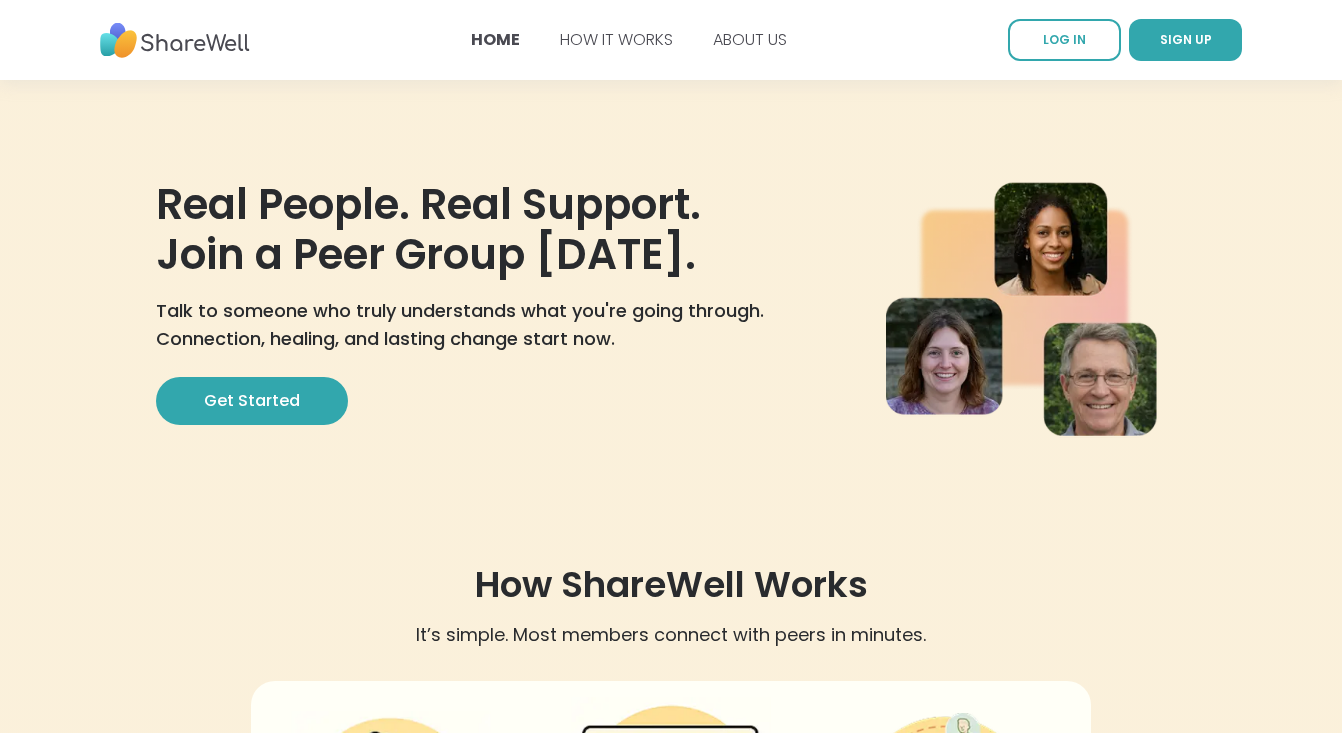 scroll, scrollTop: 0, scrollLeft: 0, axis: both 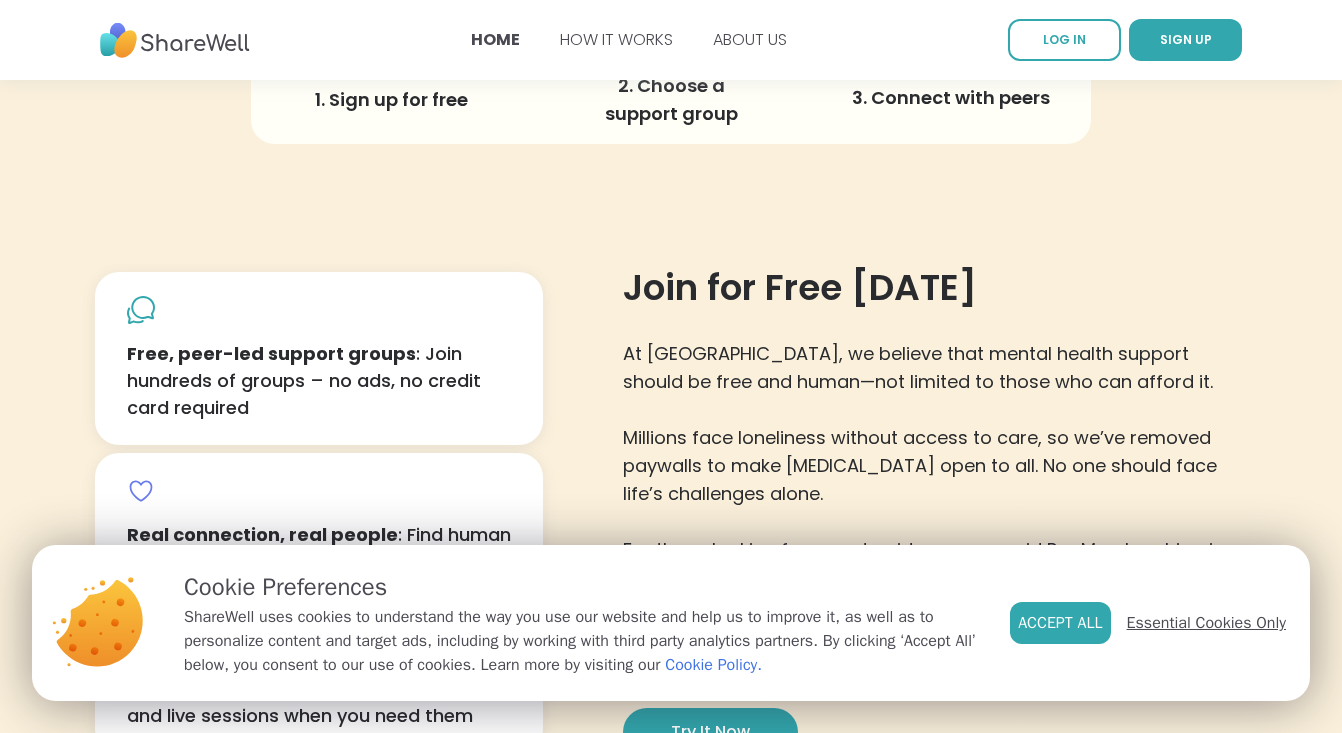 click on "Essential Cookies Only" at bounding box center [1206, 623] 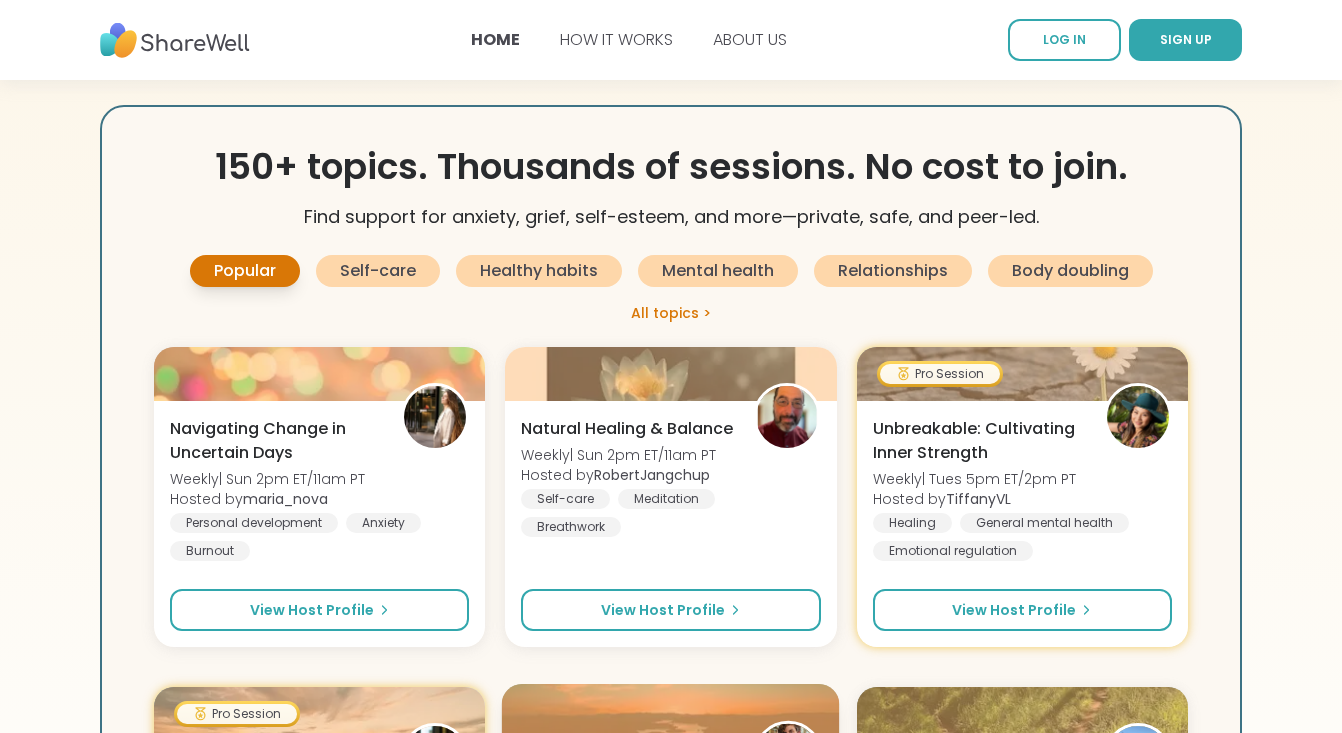 scroll, scrollTop: 2558, scrollLeft: 0, axis: vertical 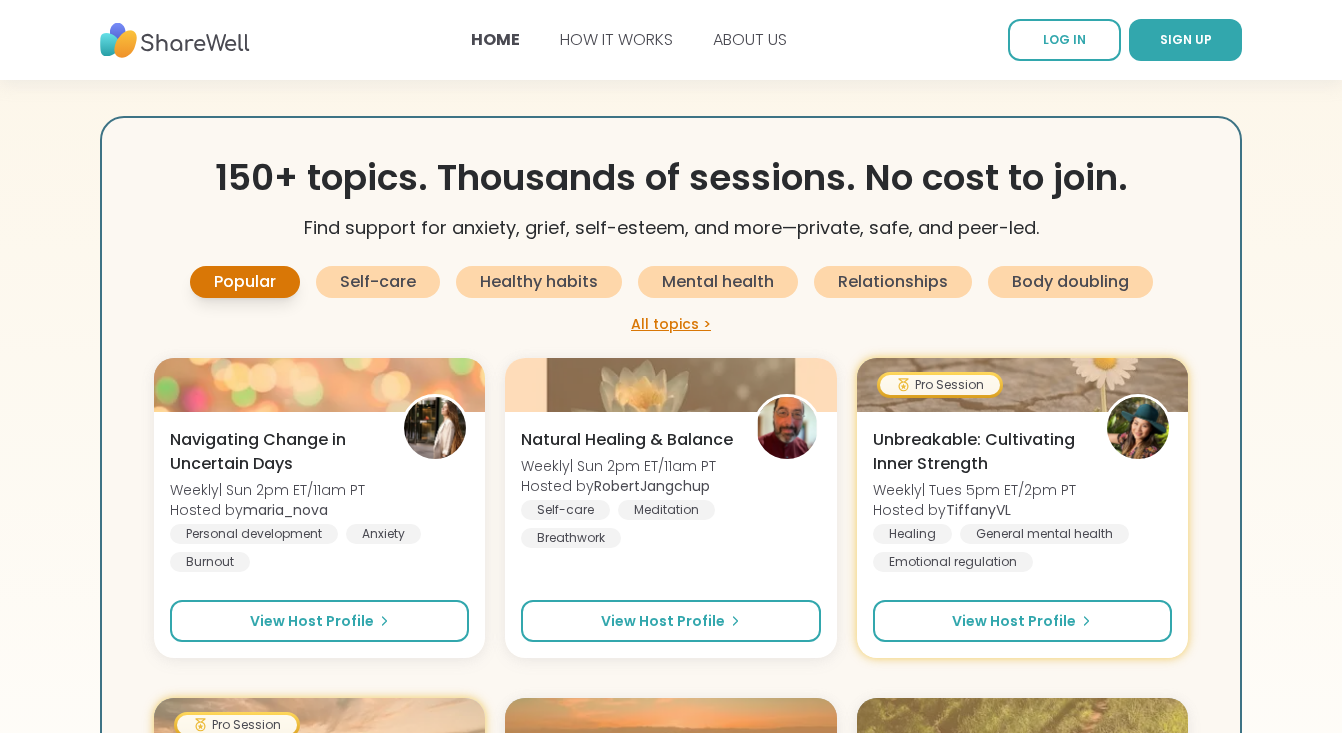 click on "All topics >" at bounding box center (671, 324) 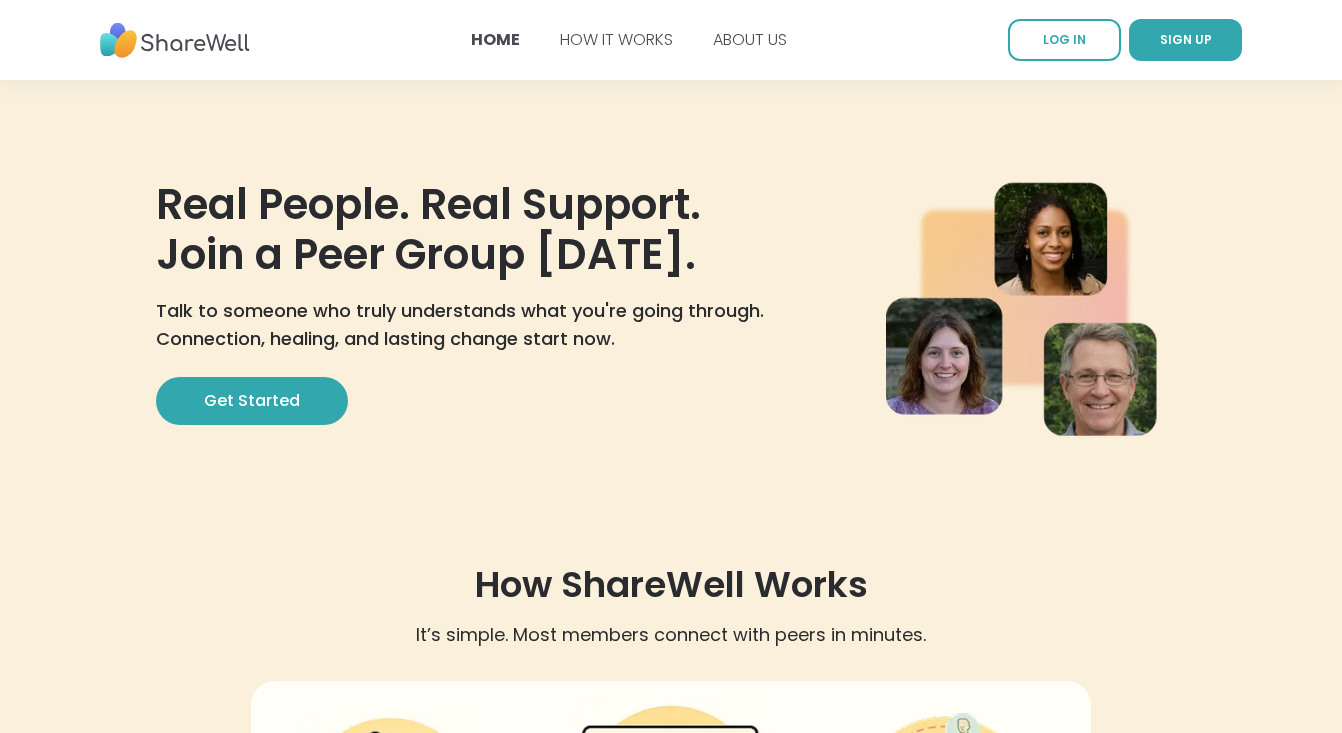 scroll, scrollTop: 0, scrollLeft: 0, axis: both 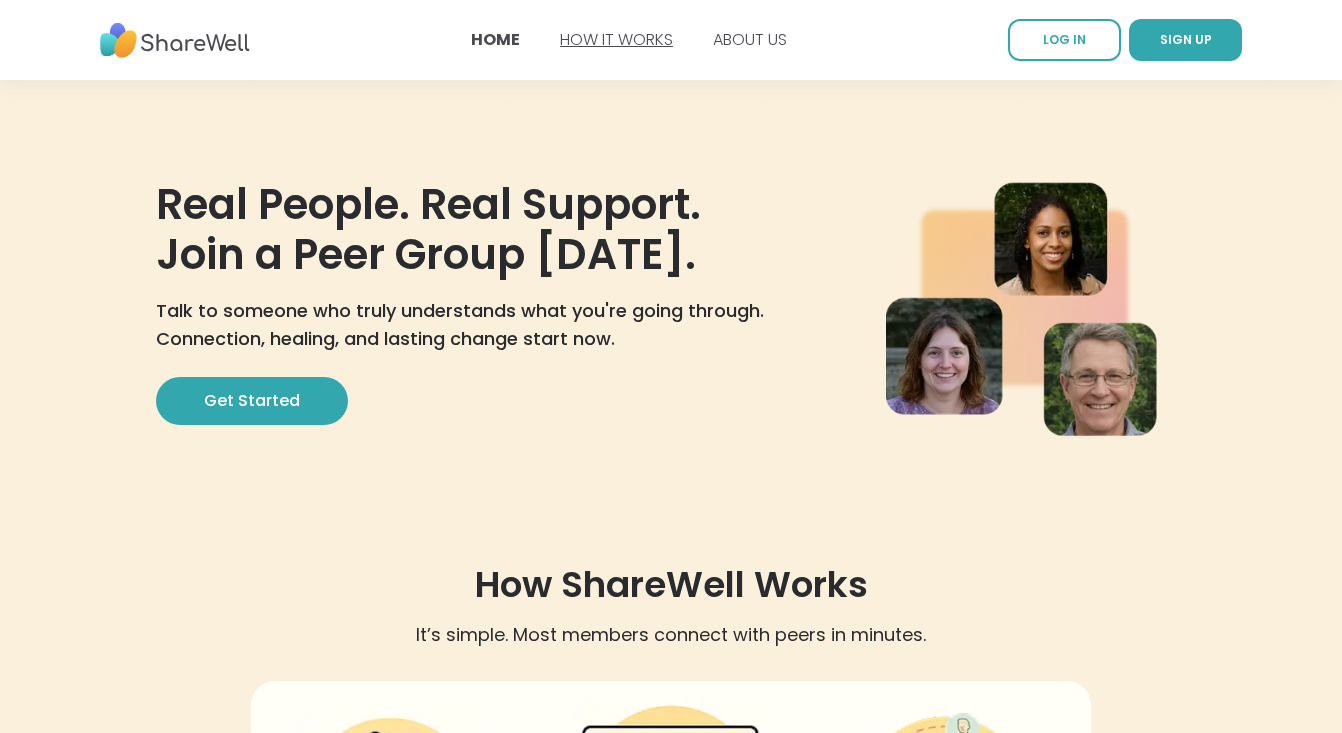 click on "HOW IT WORKS" at bounding box center (616, 39) 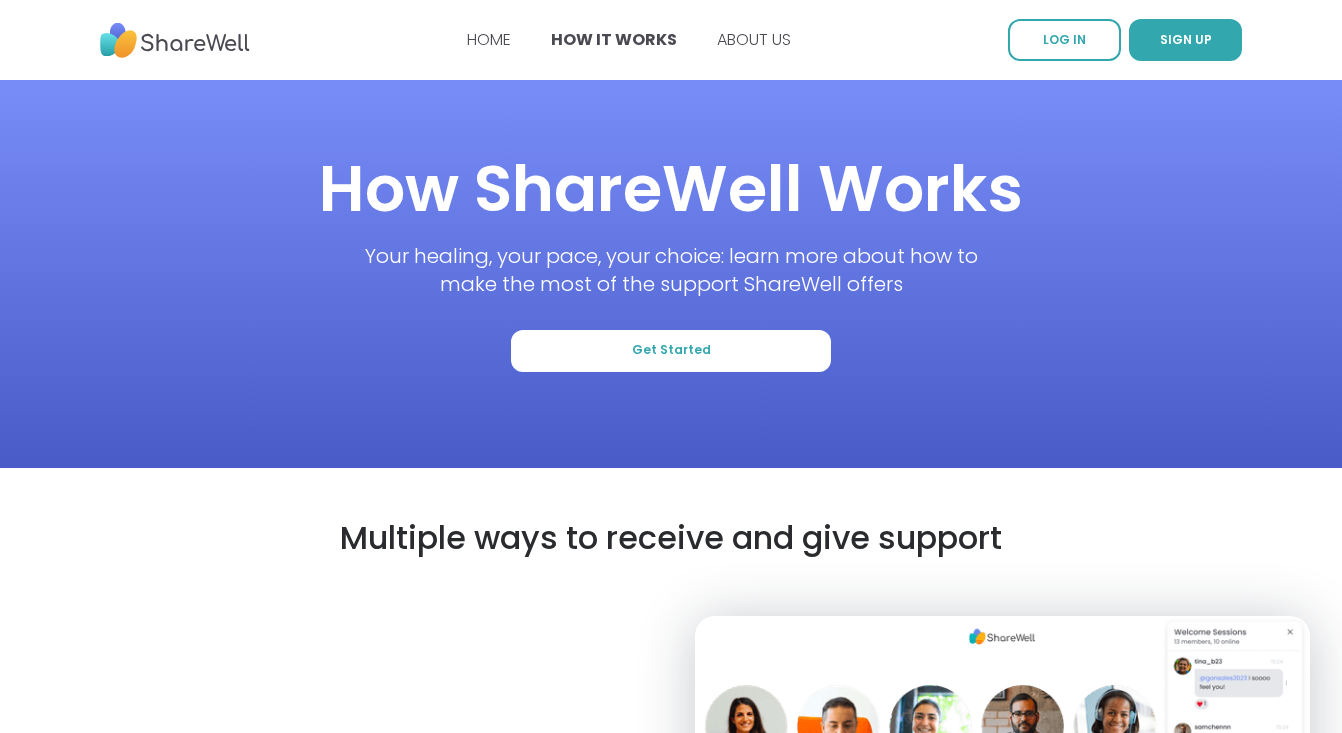scroll, scrollTop: 0, scrollLeft: 0, axis: both 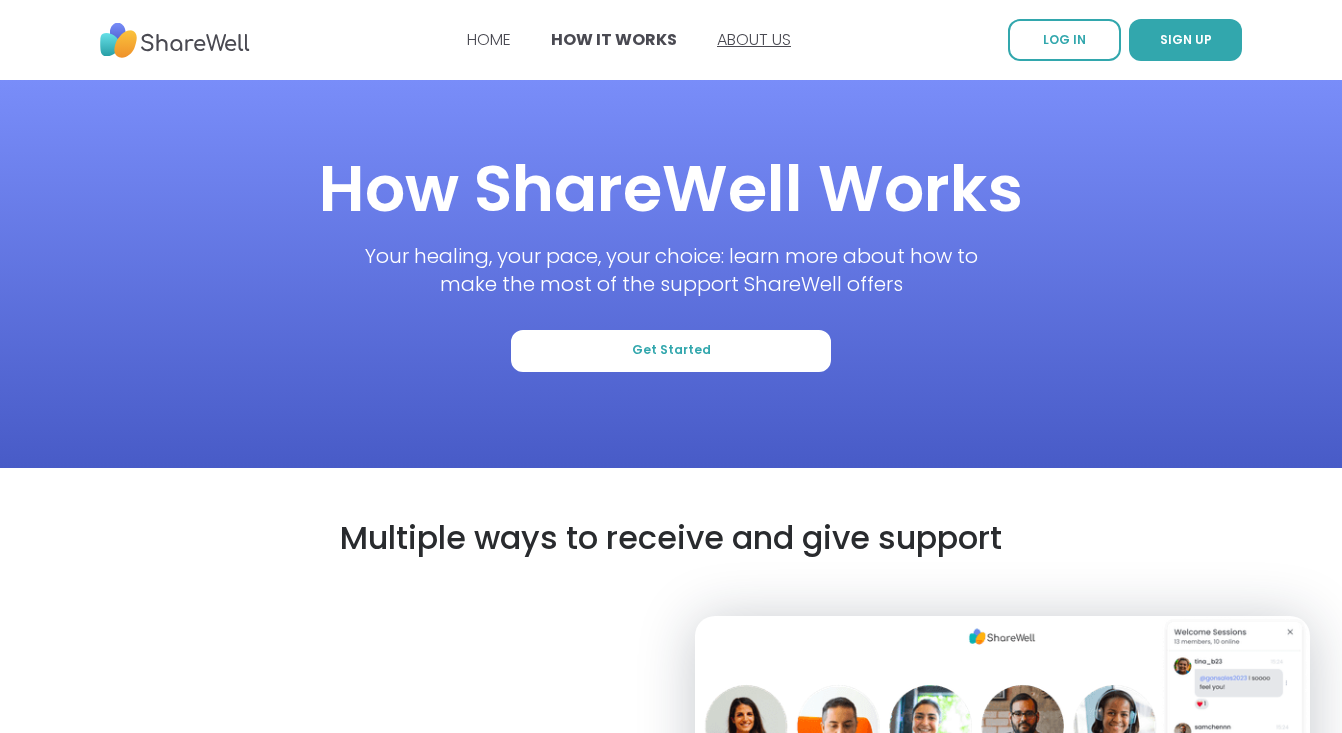 click on "ABOUT US" at bounding box center [754, 39] 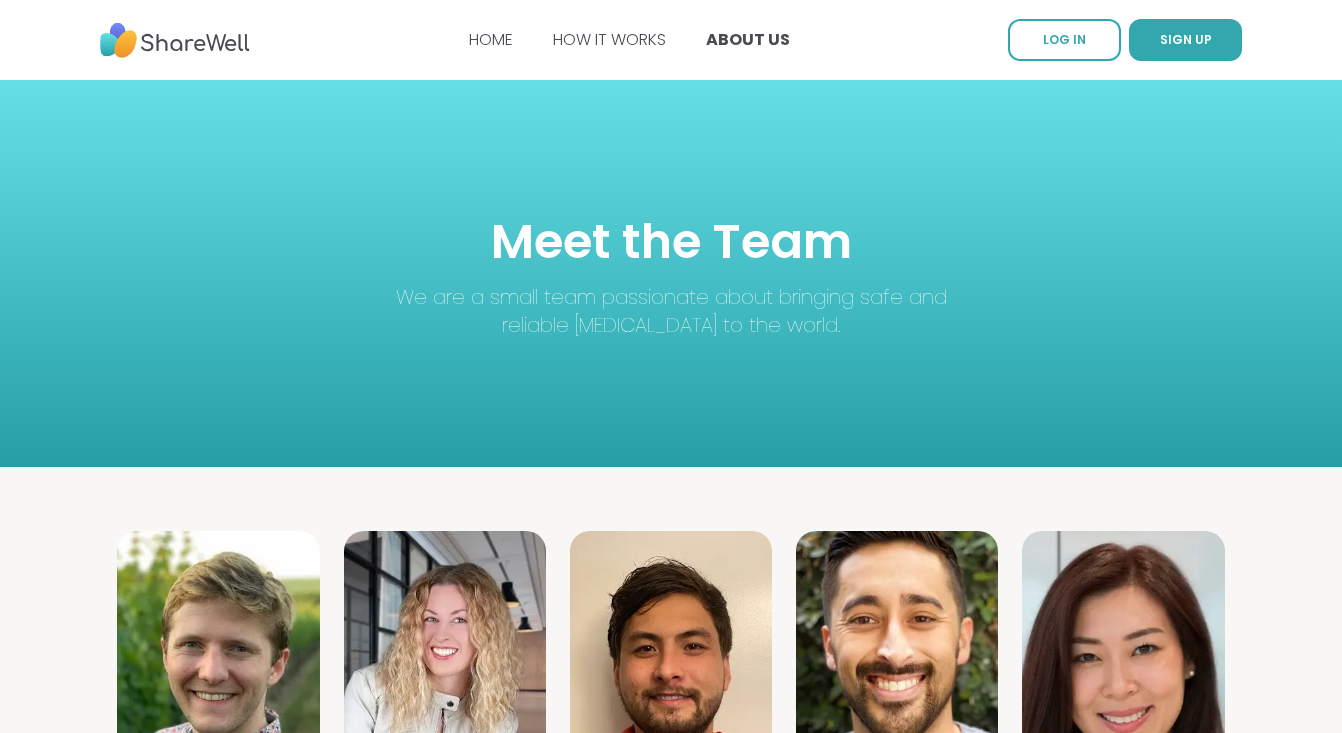 scroll, scrollTop: 0, scrollLeft: 0, axis: both 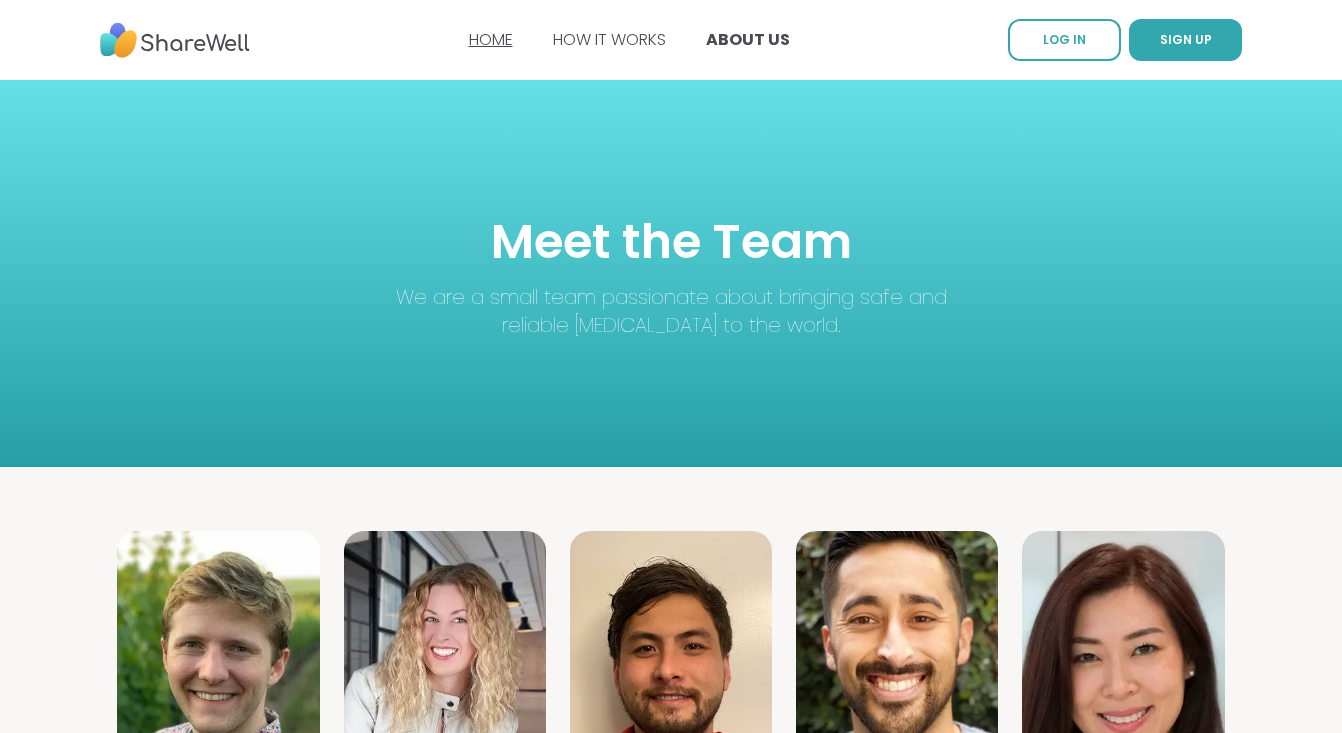 click on "HOME" at bounding box center (491, 39) 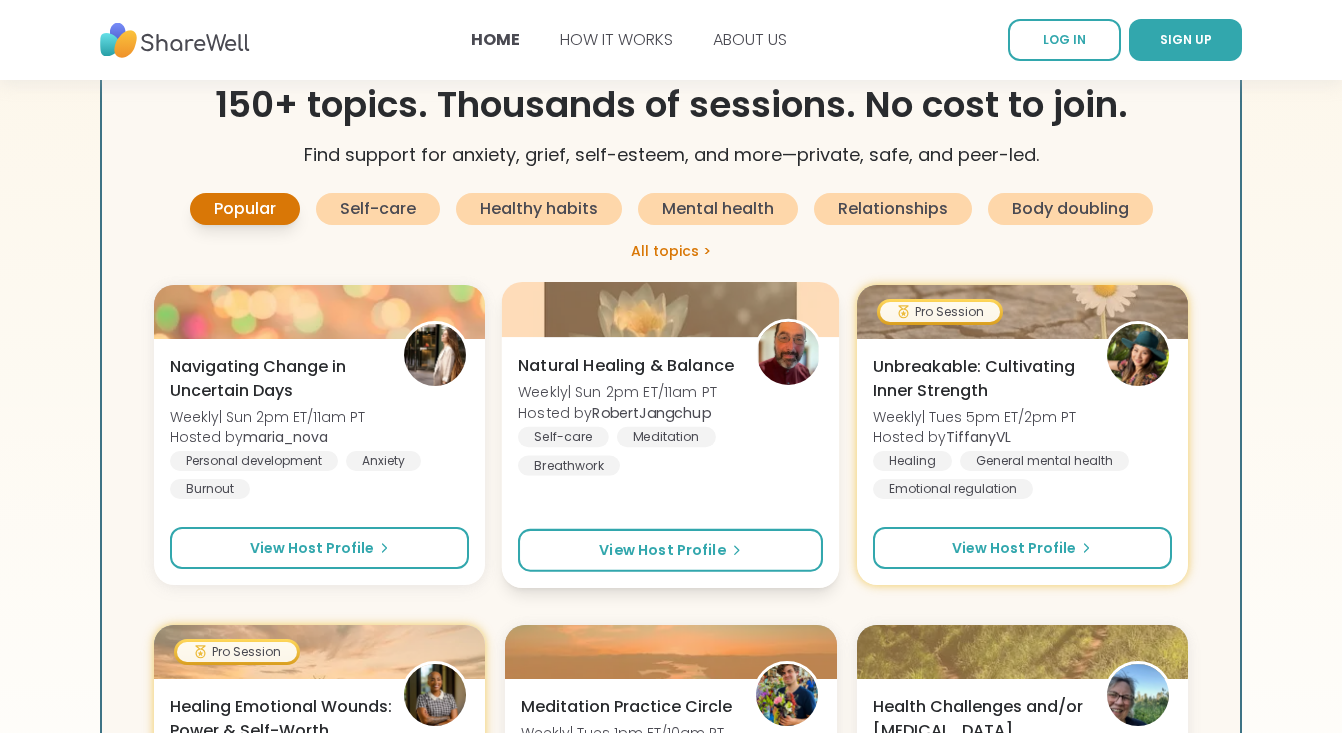scroll, scrollTop: 2631, scrollLeft: 0, axis: vertical 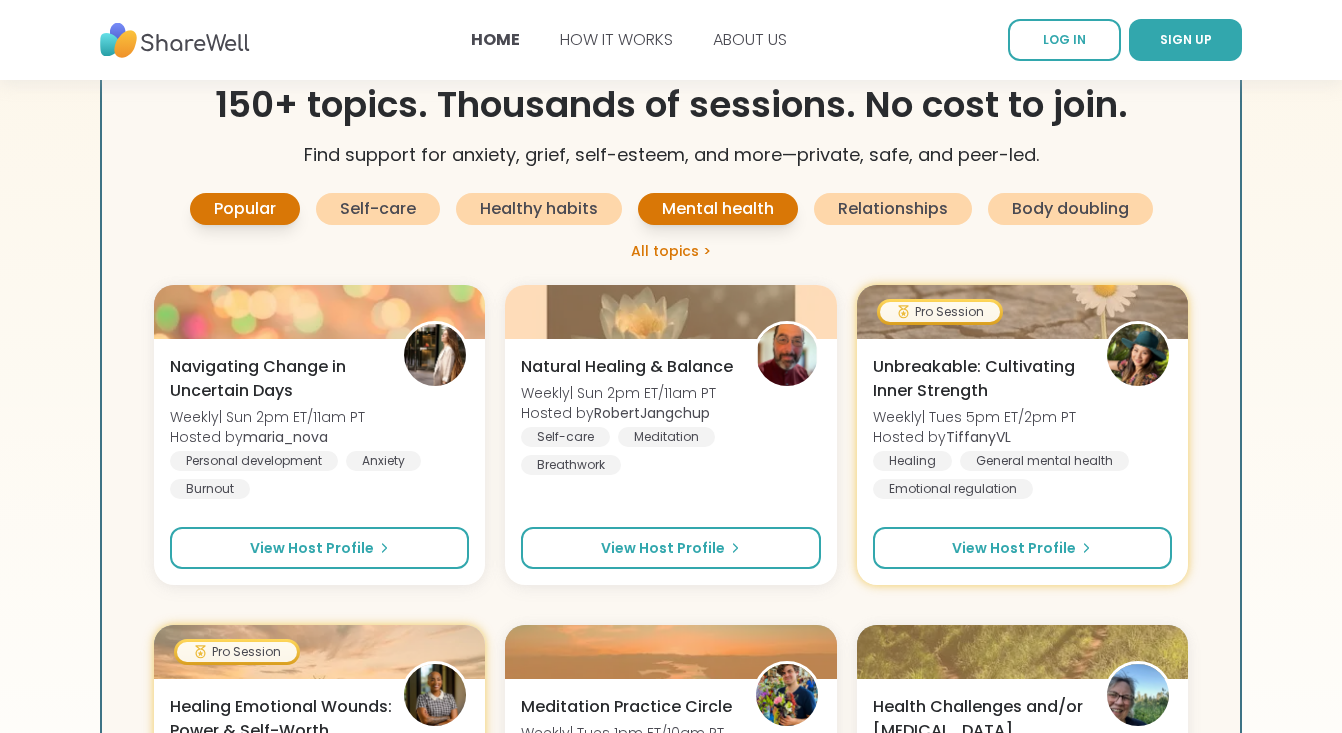 click on "Mental health" at bounding box center [718, 209] 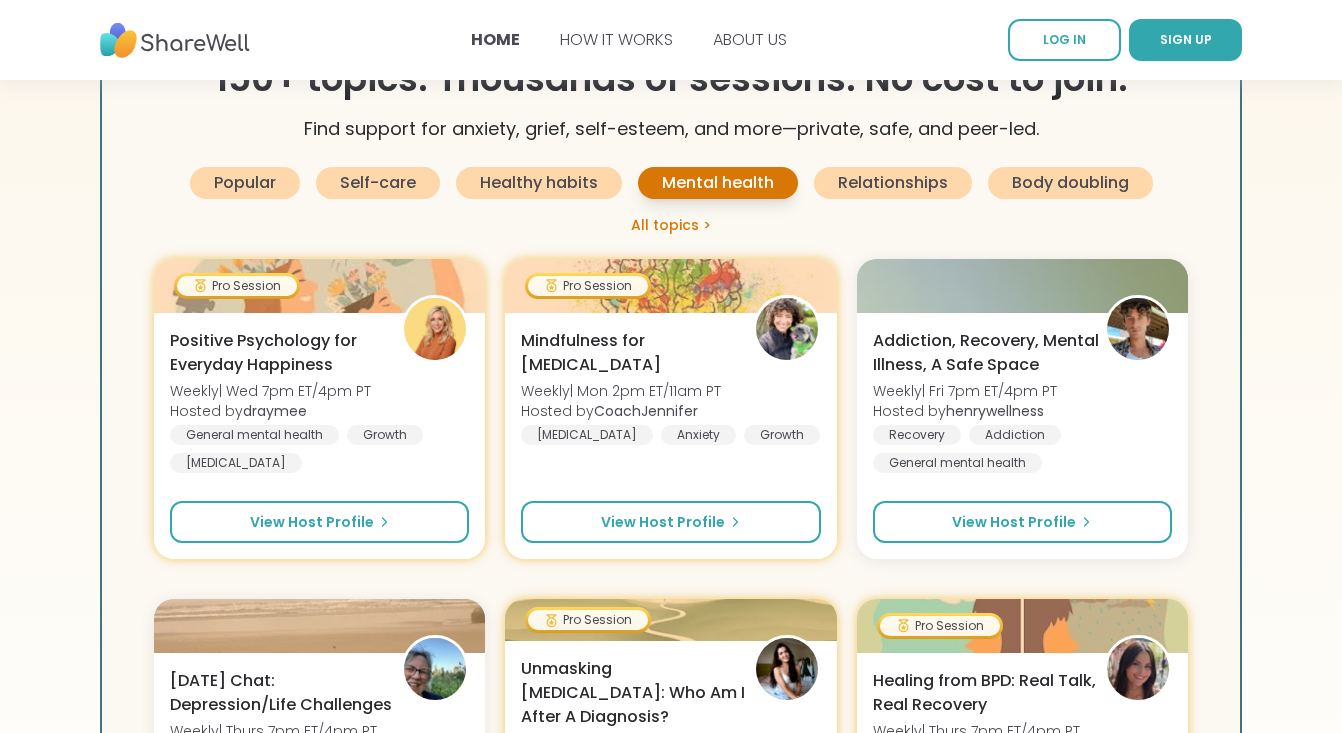 scroll, scrollTop: 2656, scrollLeft: 0, axis: vertical 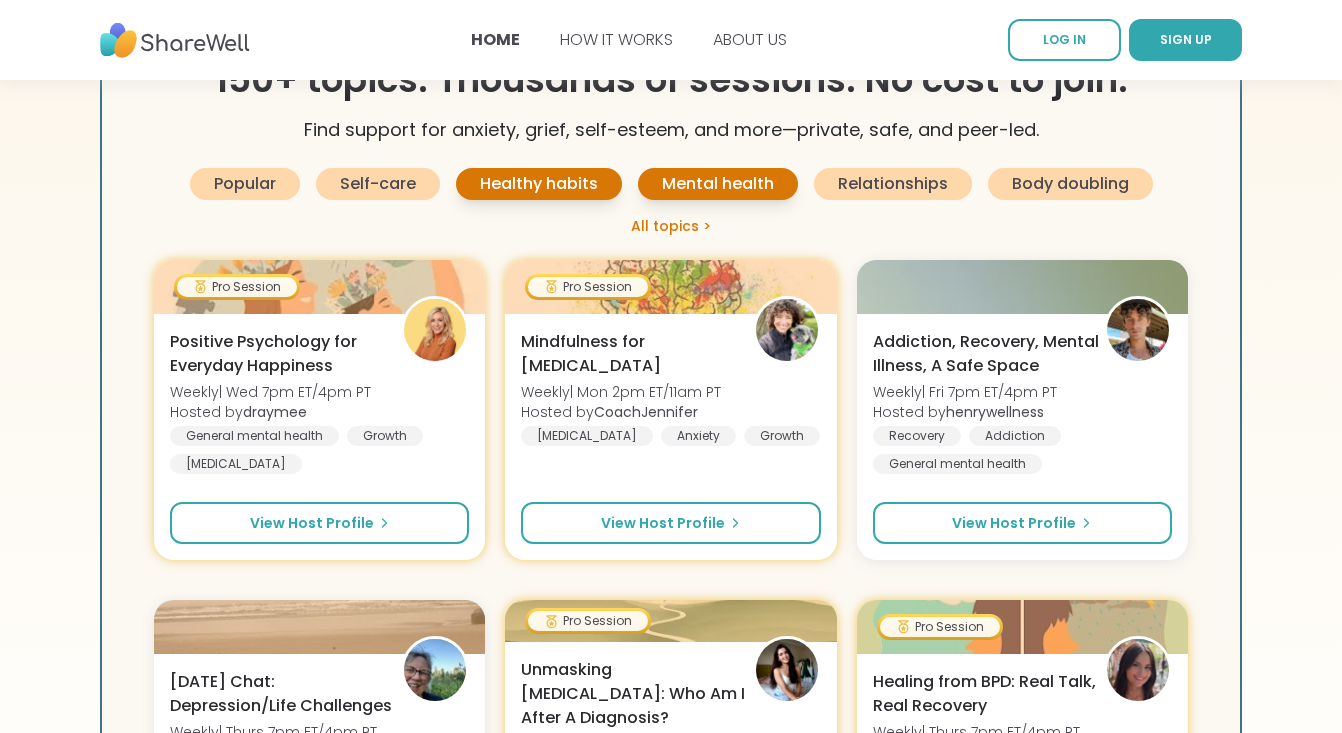 click on "Healthy habits" at bounding box center (539, 184) 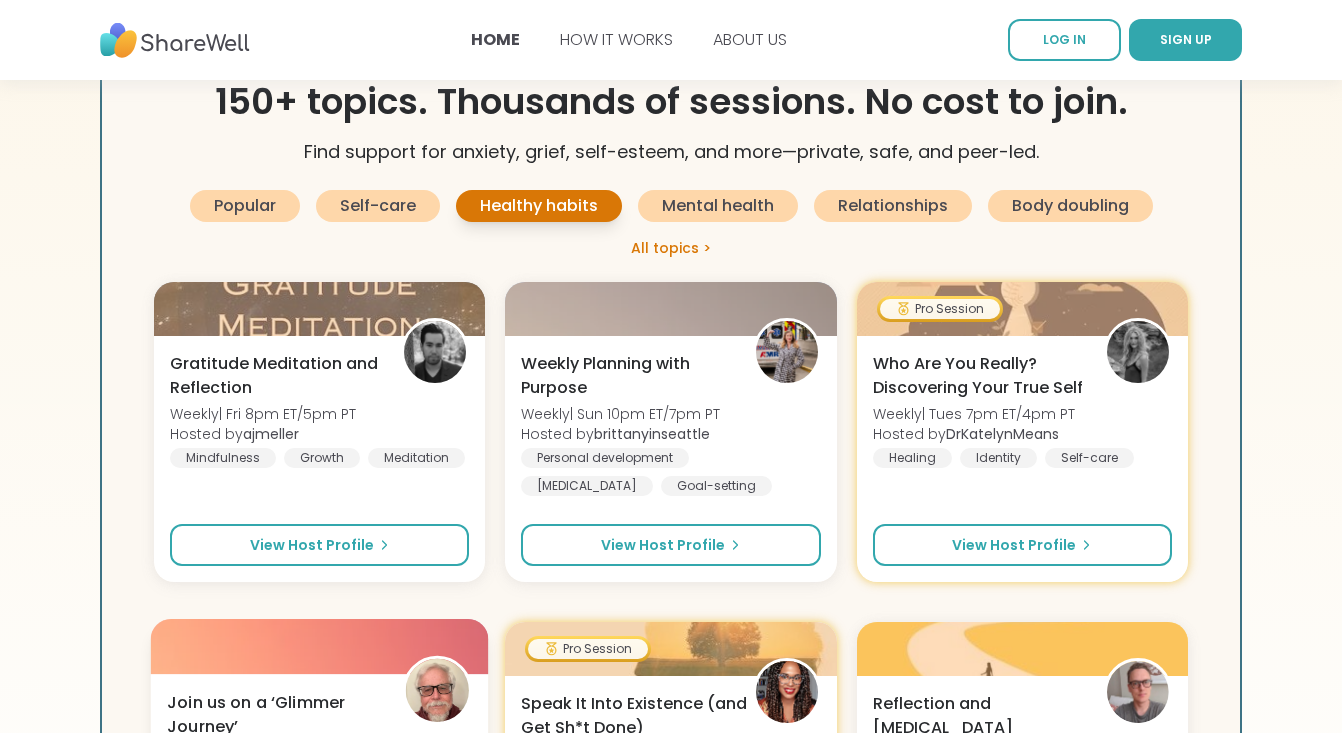 scroll, scrollTop: 2629, scrollLeft: 0, axis: vertical 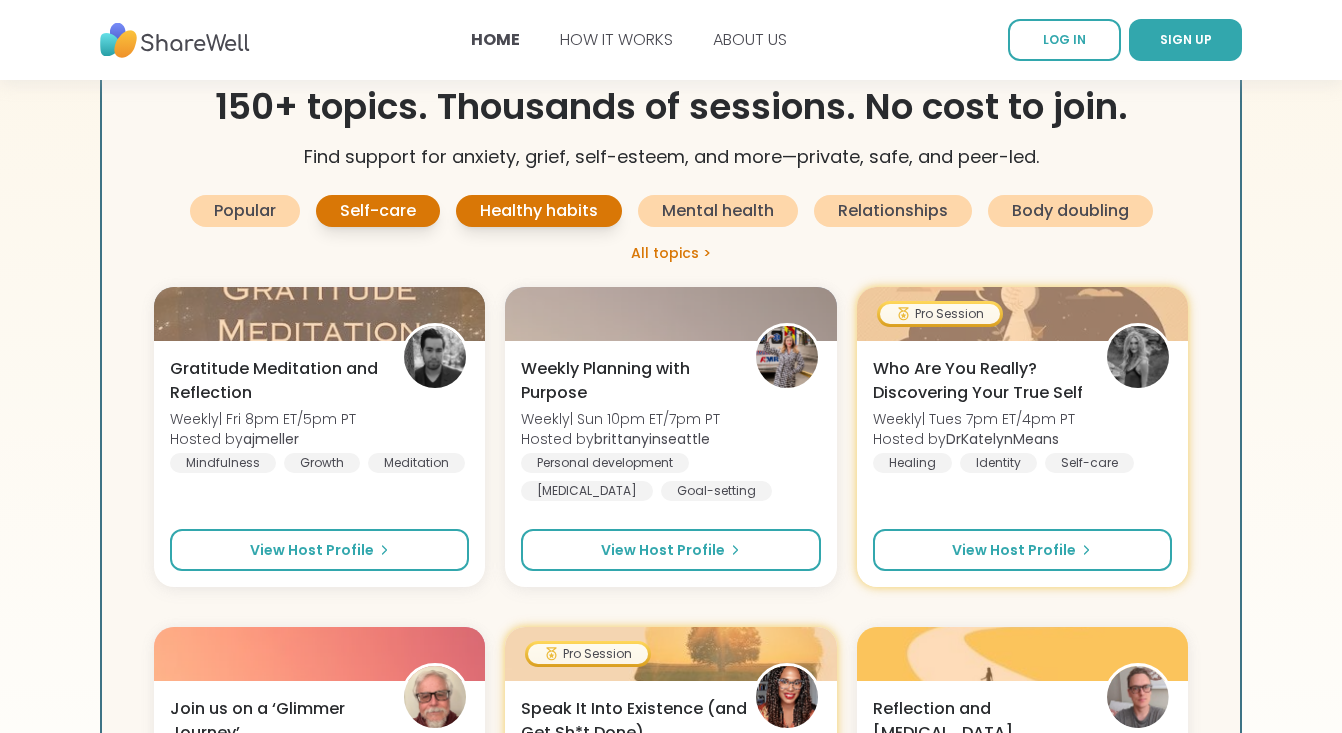 click on "Self-care" at bounding box center (378, 211) 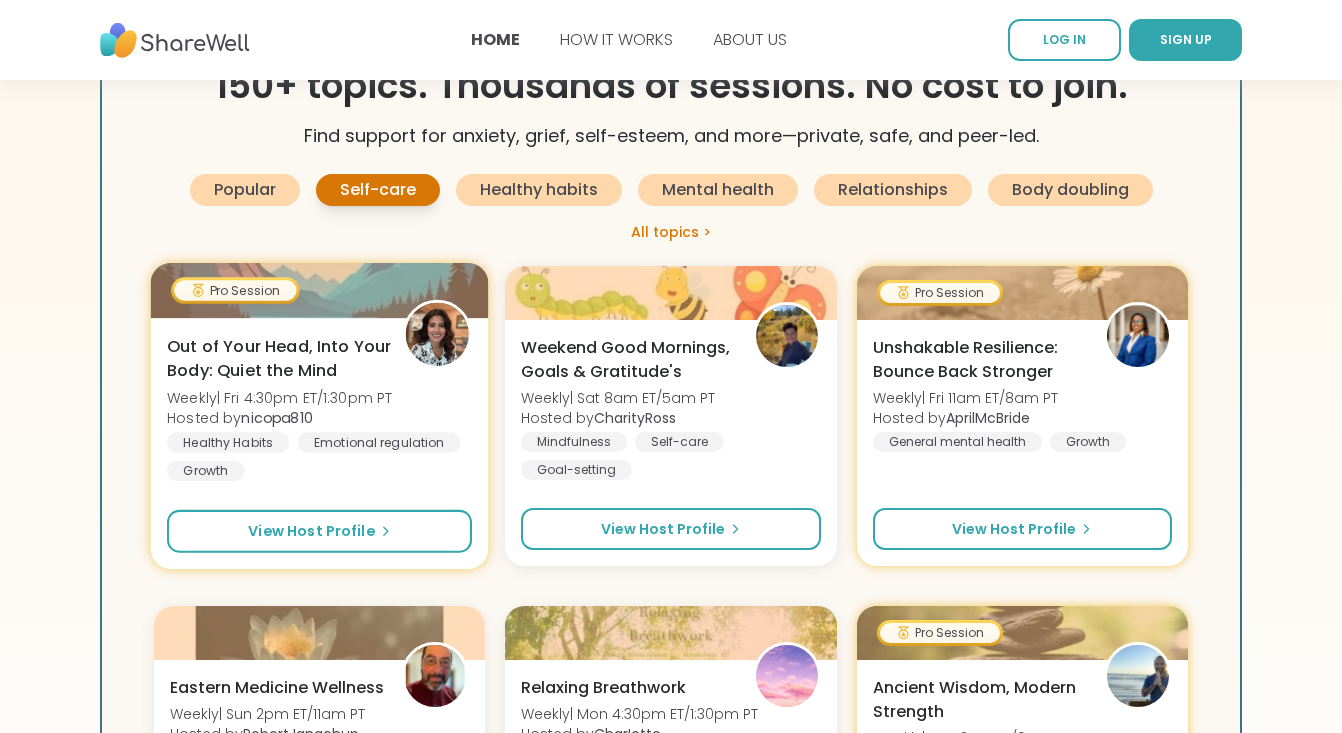 scroll, scrollTop: 2627, scrollLeft: 0, axis: vertical 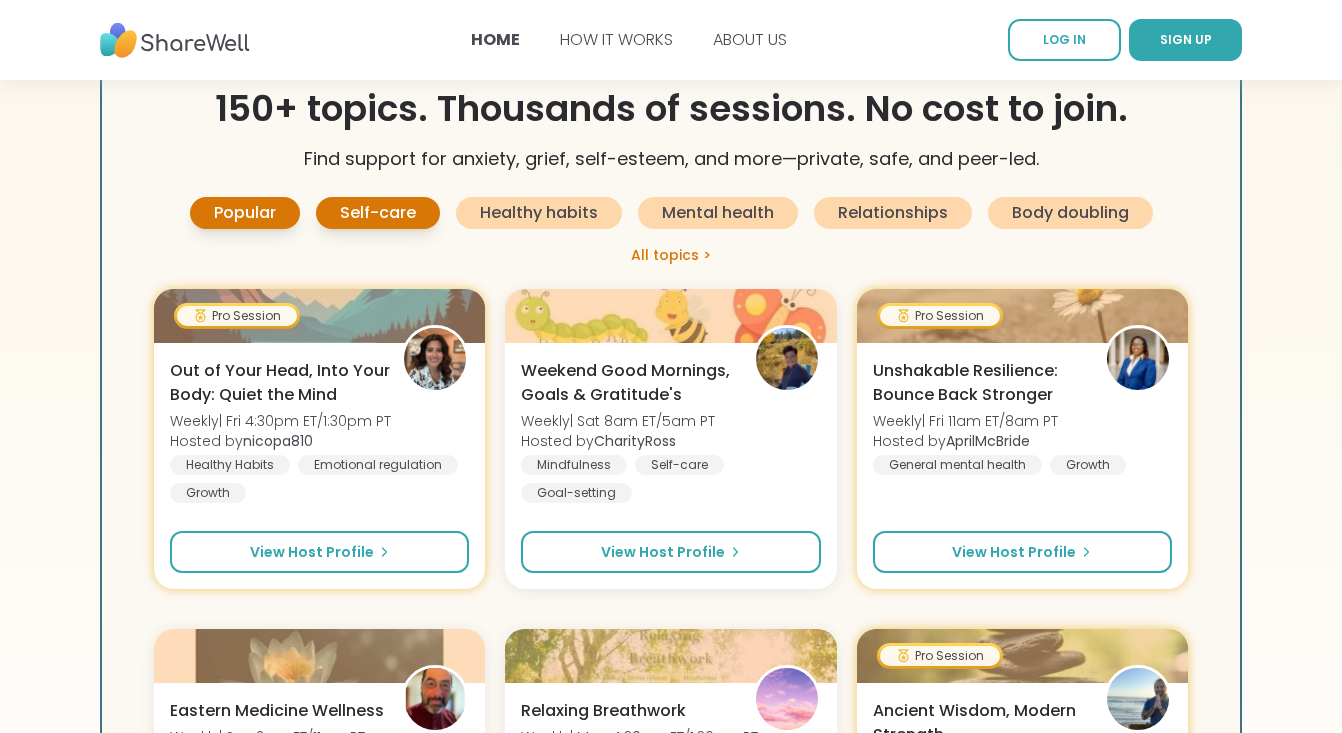 click on "Popular" at bounding box center (245, 213) 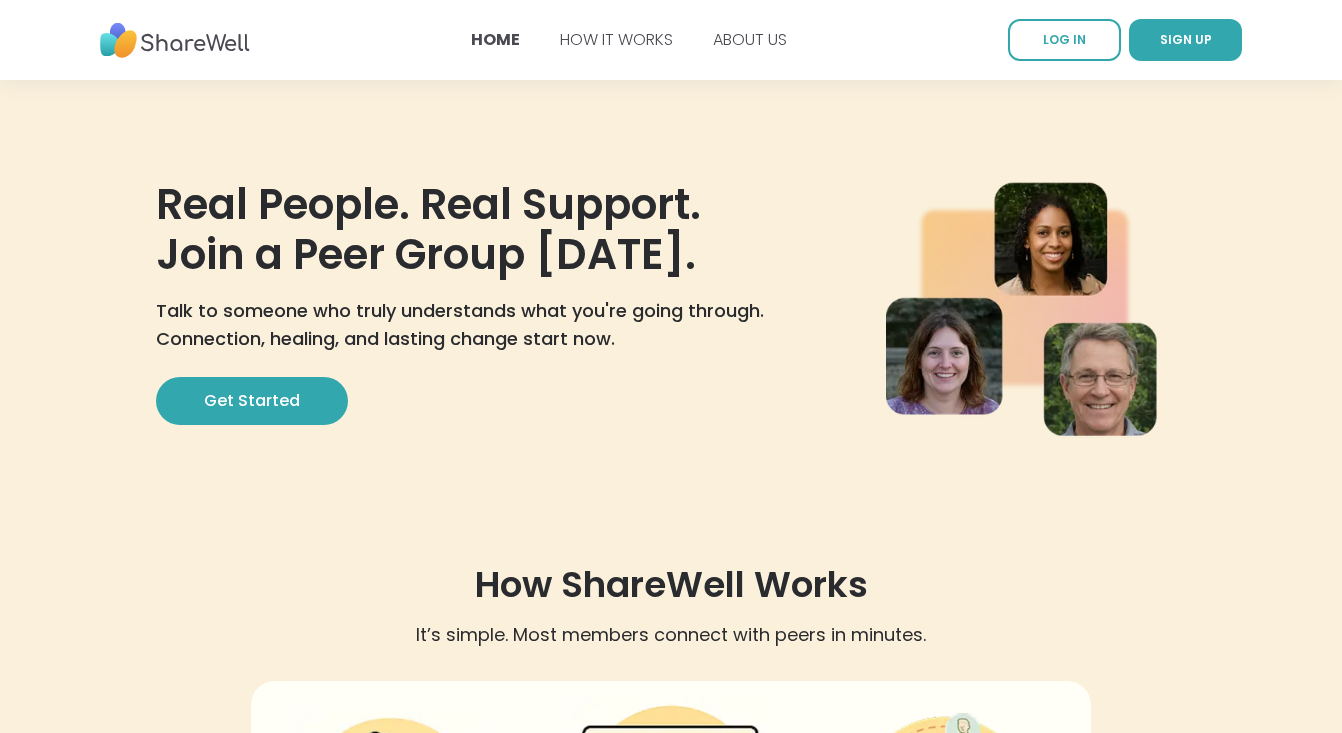 scroll, scrollTop: 0, scrollLeft: 0, axis: both 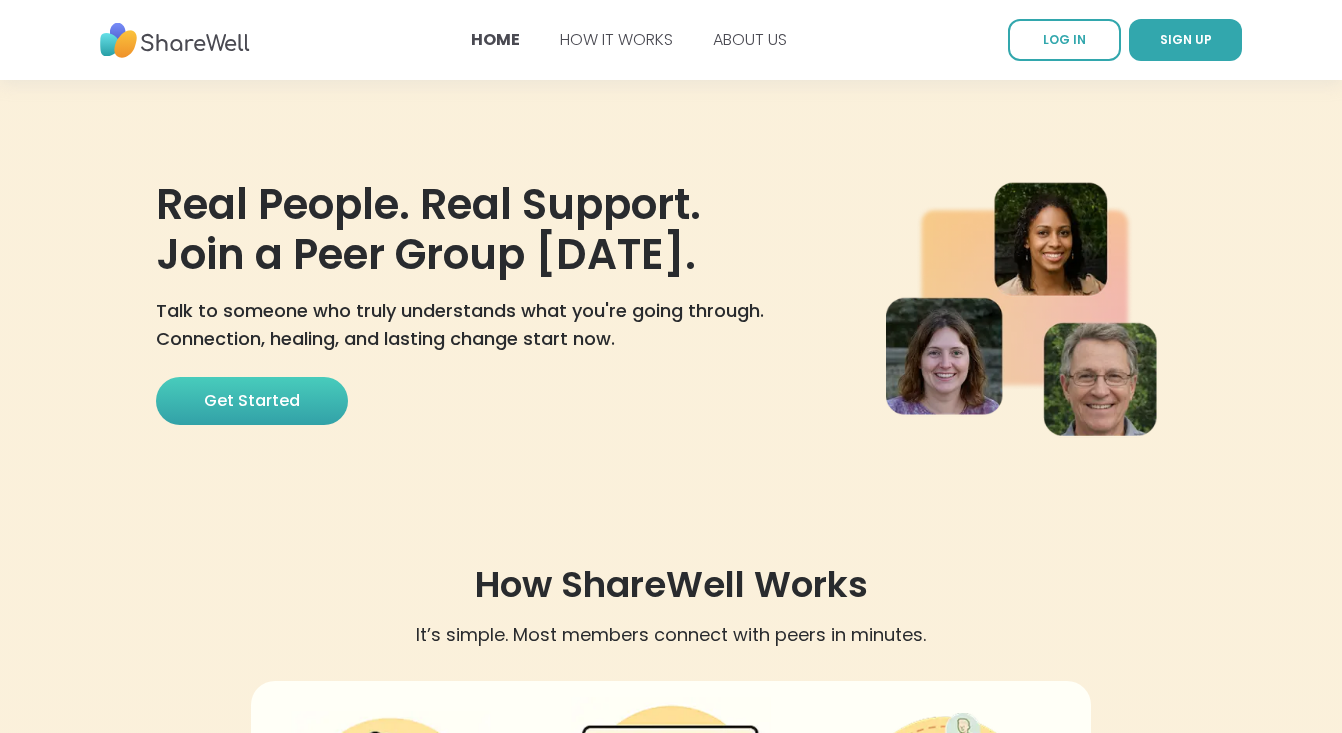 click on "Get Started" at bounding box center (252, 401) 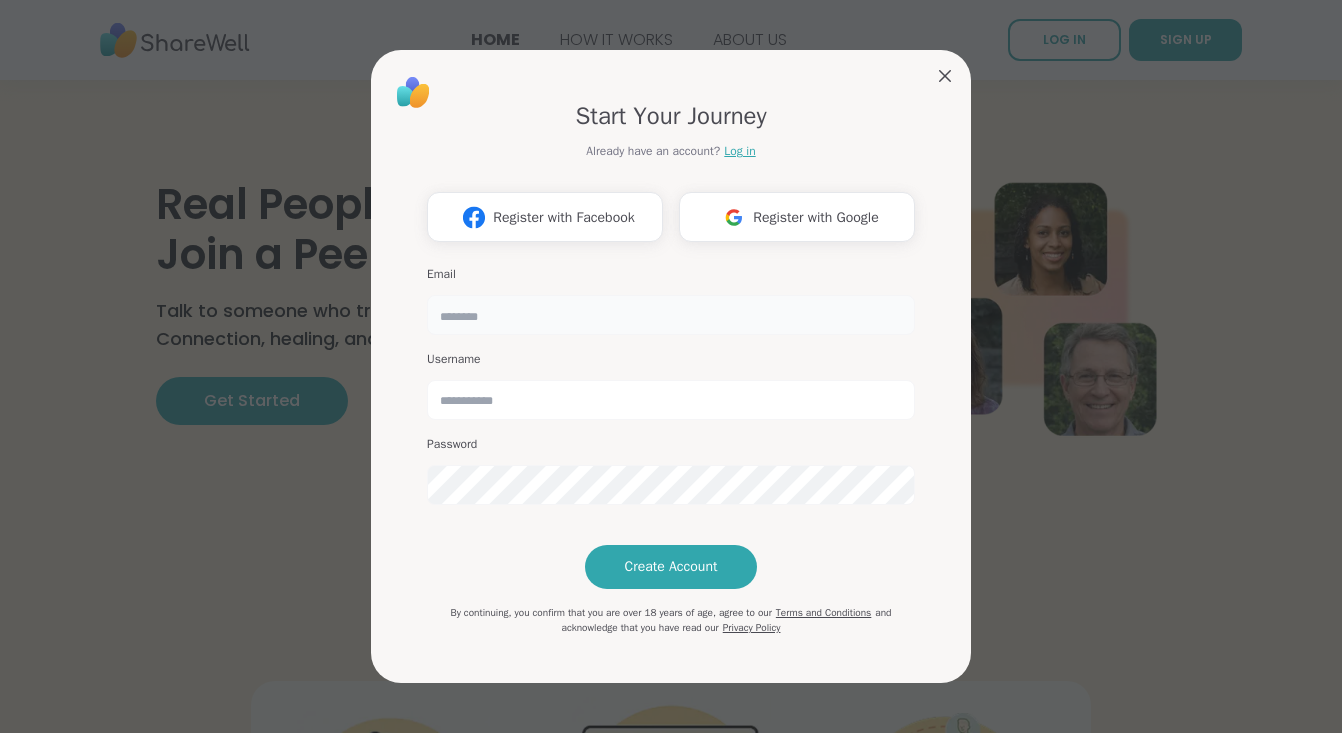 click at bounding box center (671, 315) 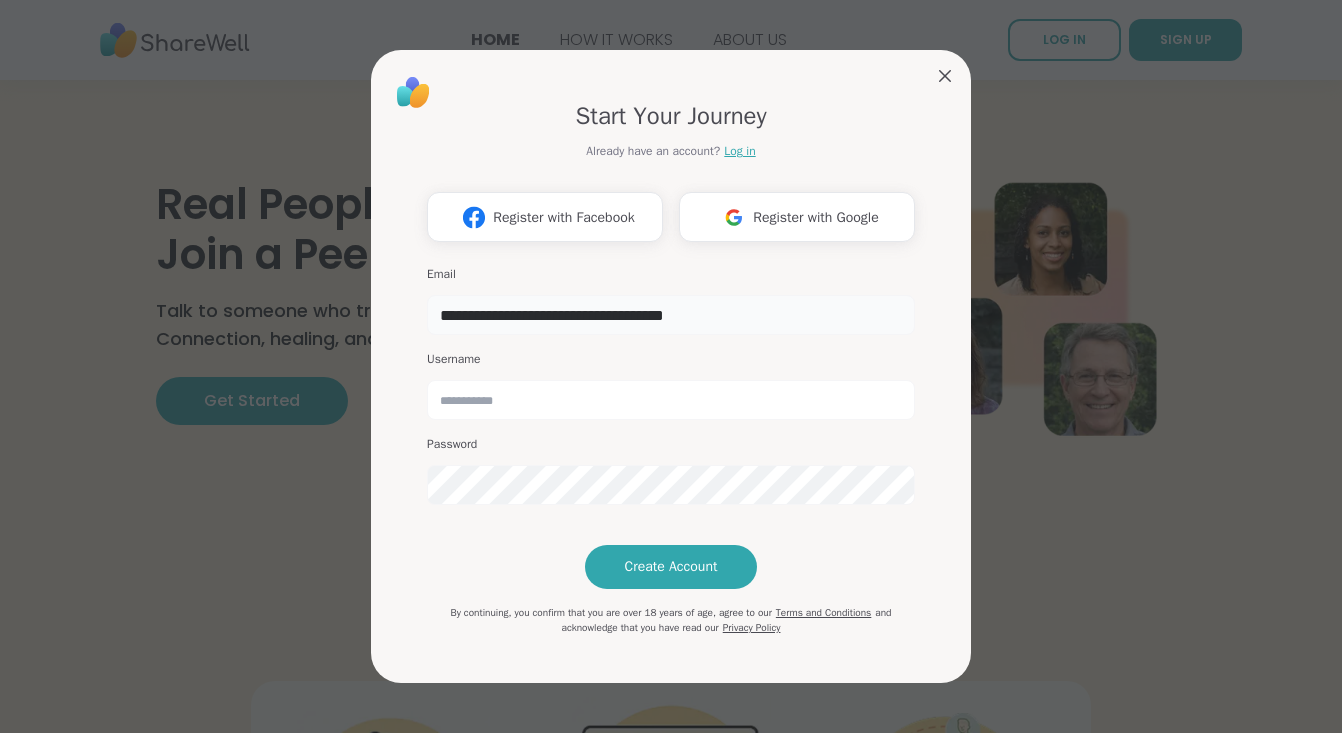 type on "**********" 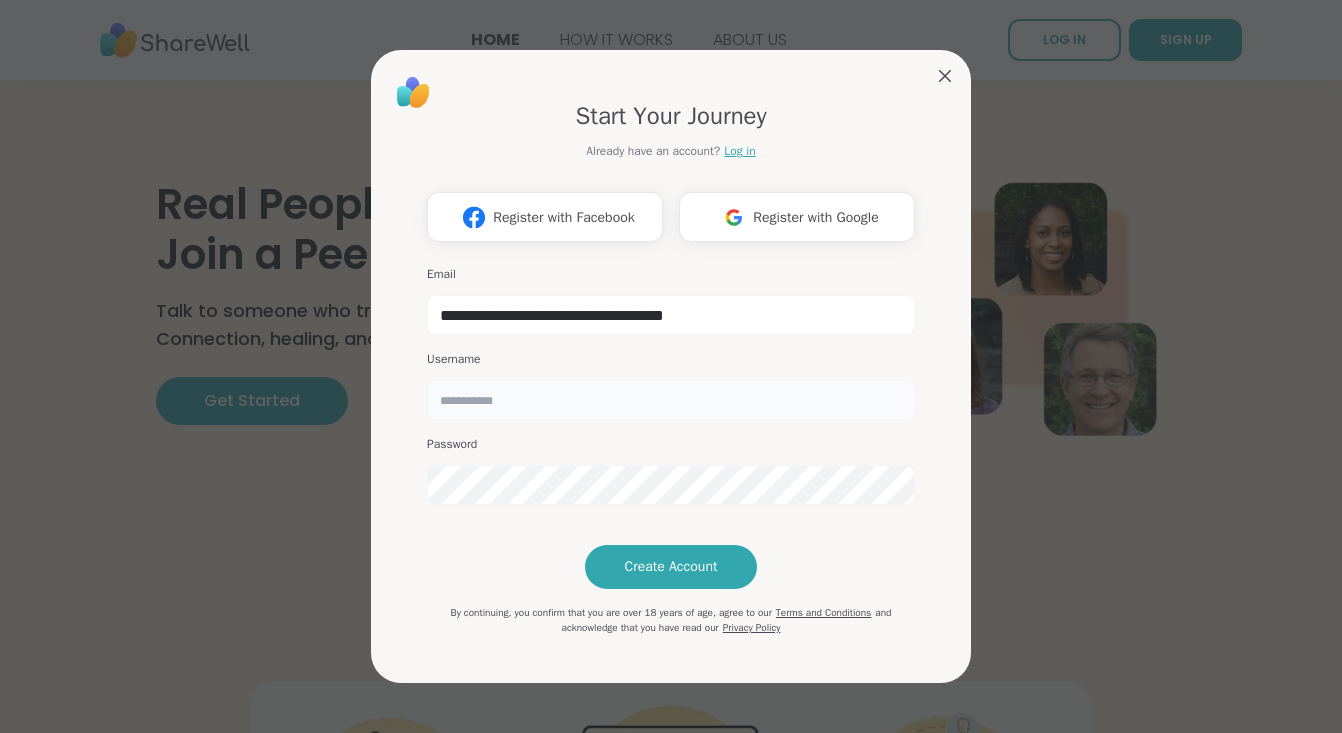 click at bounding box center [671, 400] 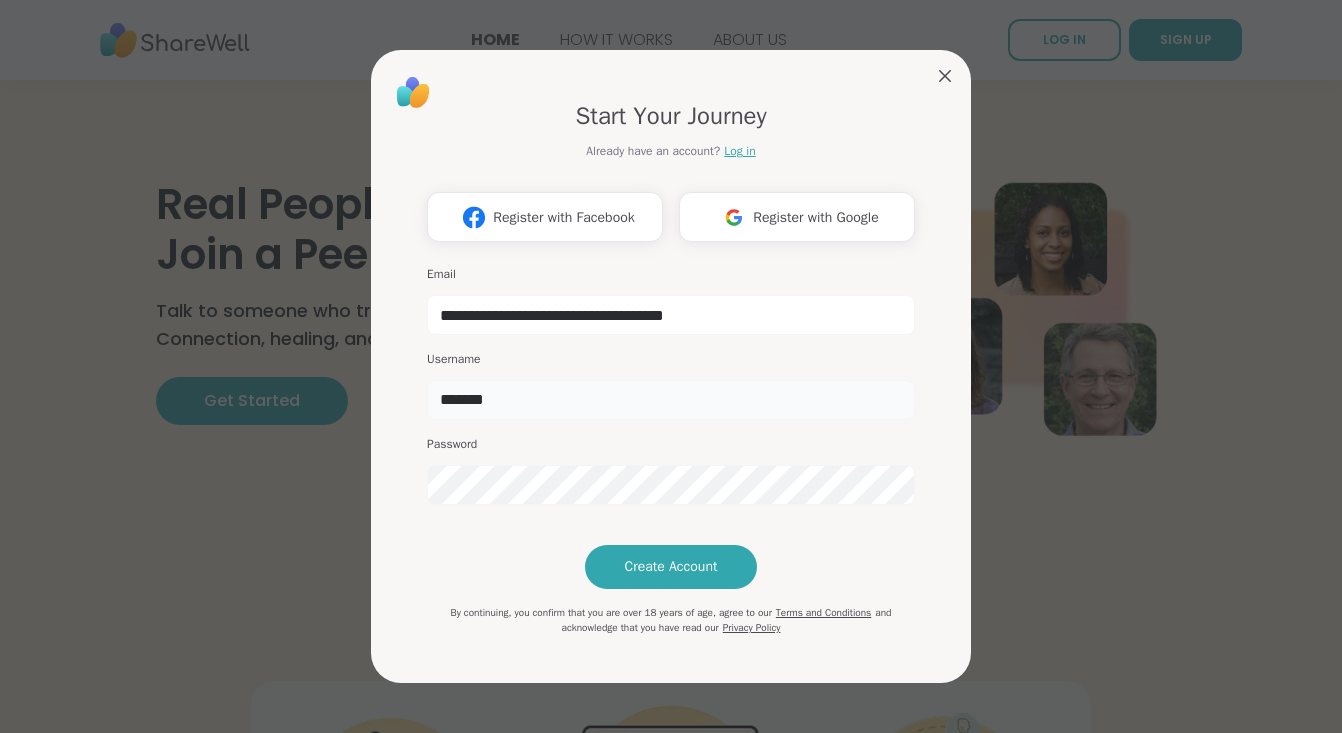 type on "*******" 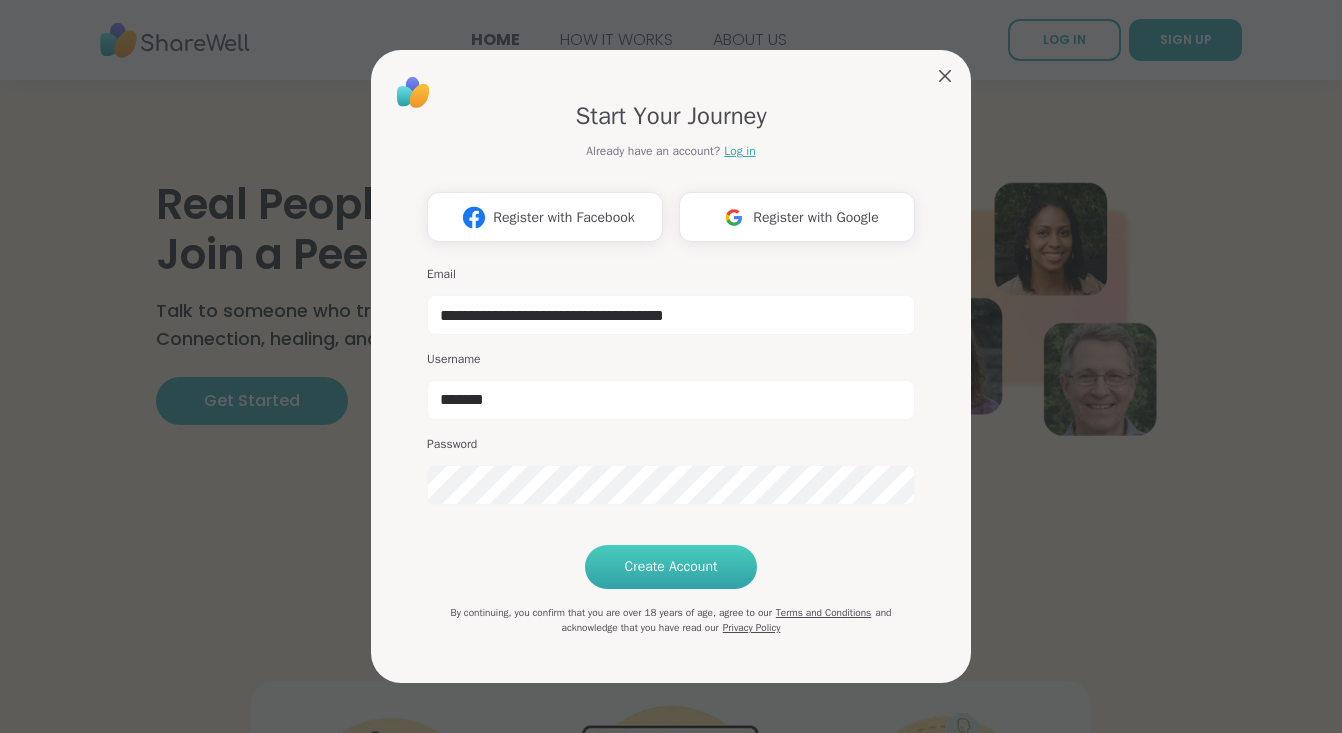 click on "Create Account" at bounding box center (671, 567) 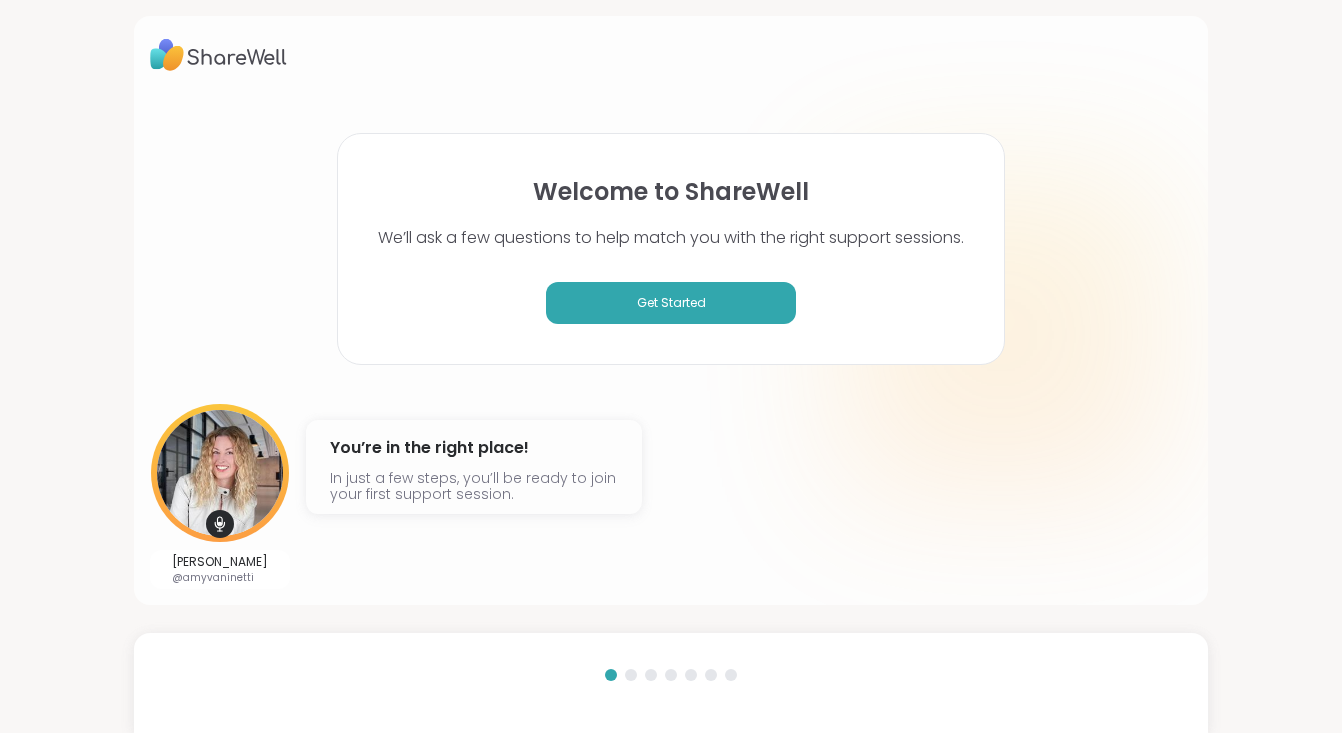 scroll, scrollTop: 0, scrollLeft: 0, axis: both 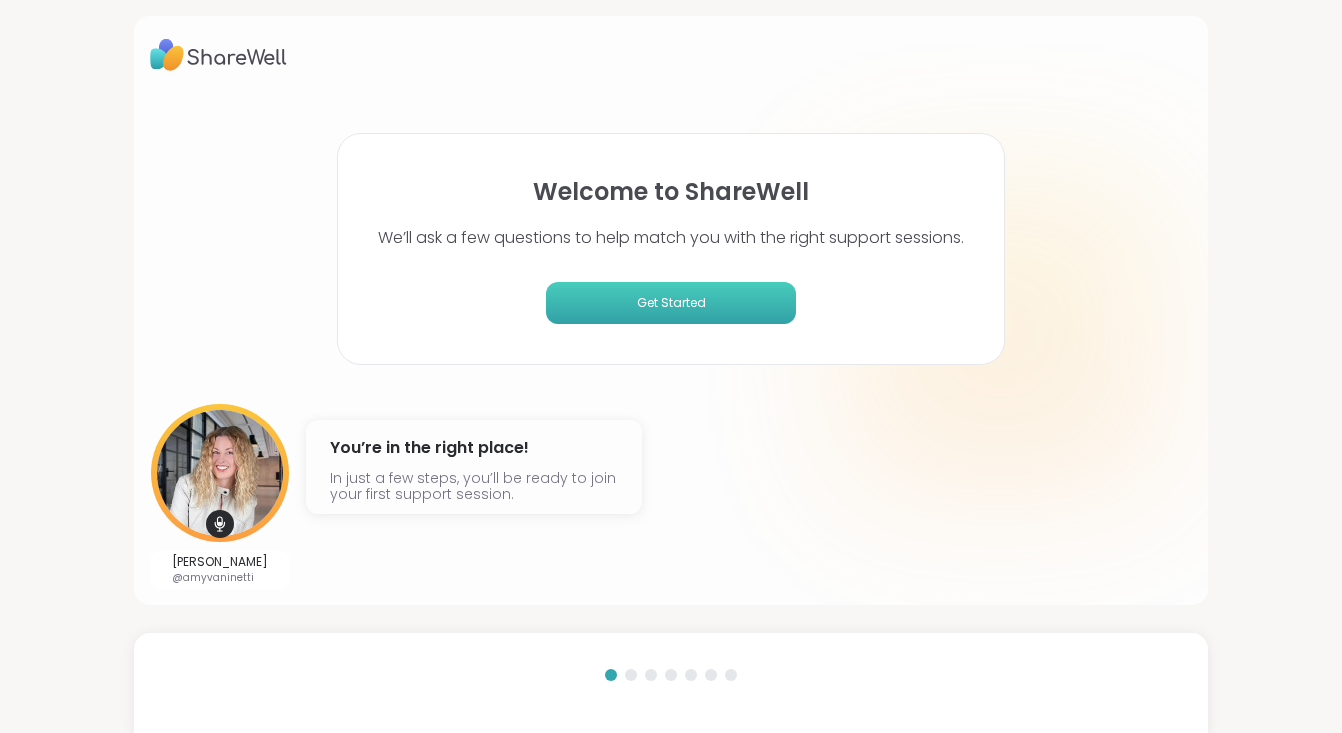 click on "Get Started" at bounding box center (671, 303) 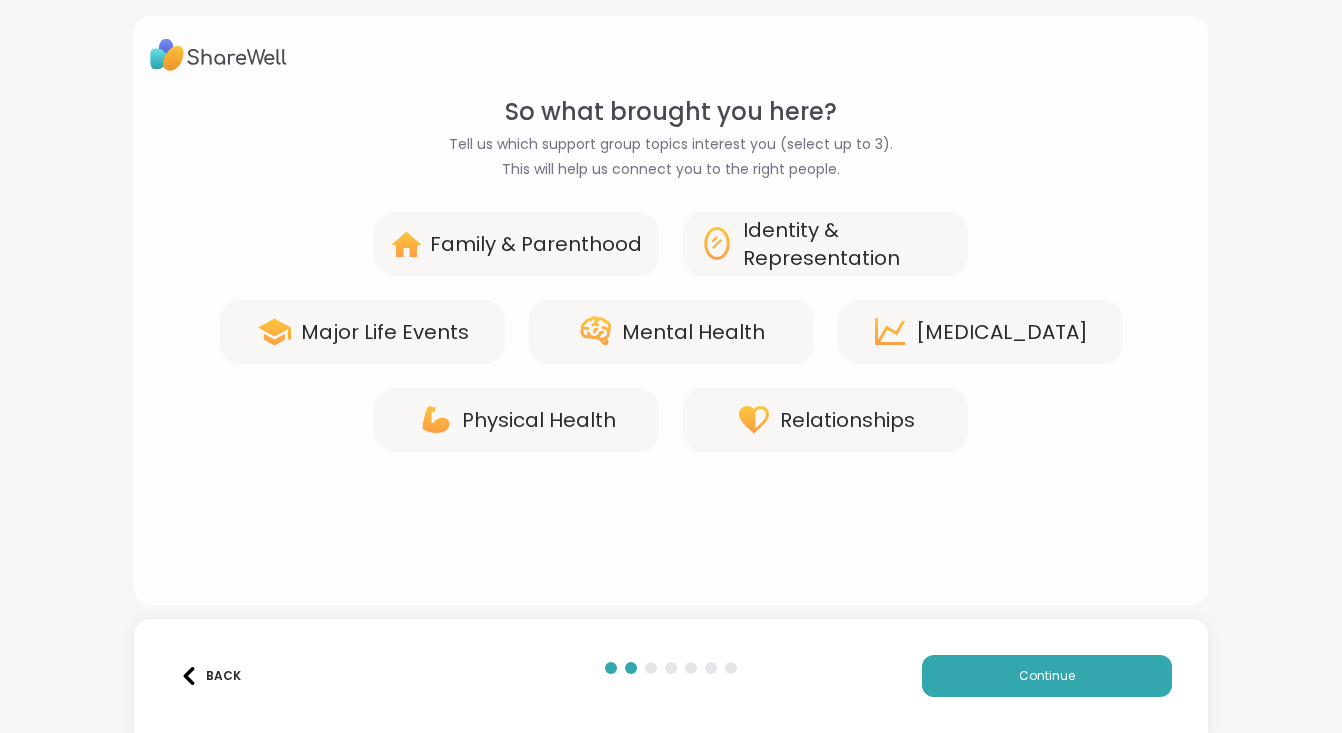 click at bounding box center [218, 55] 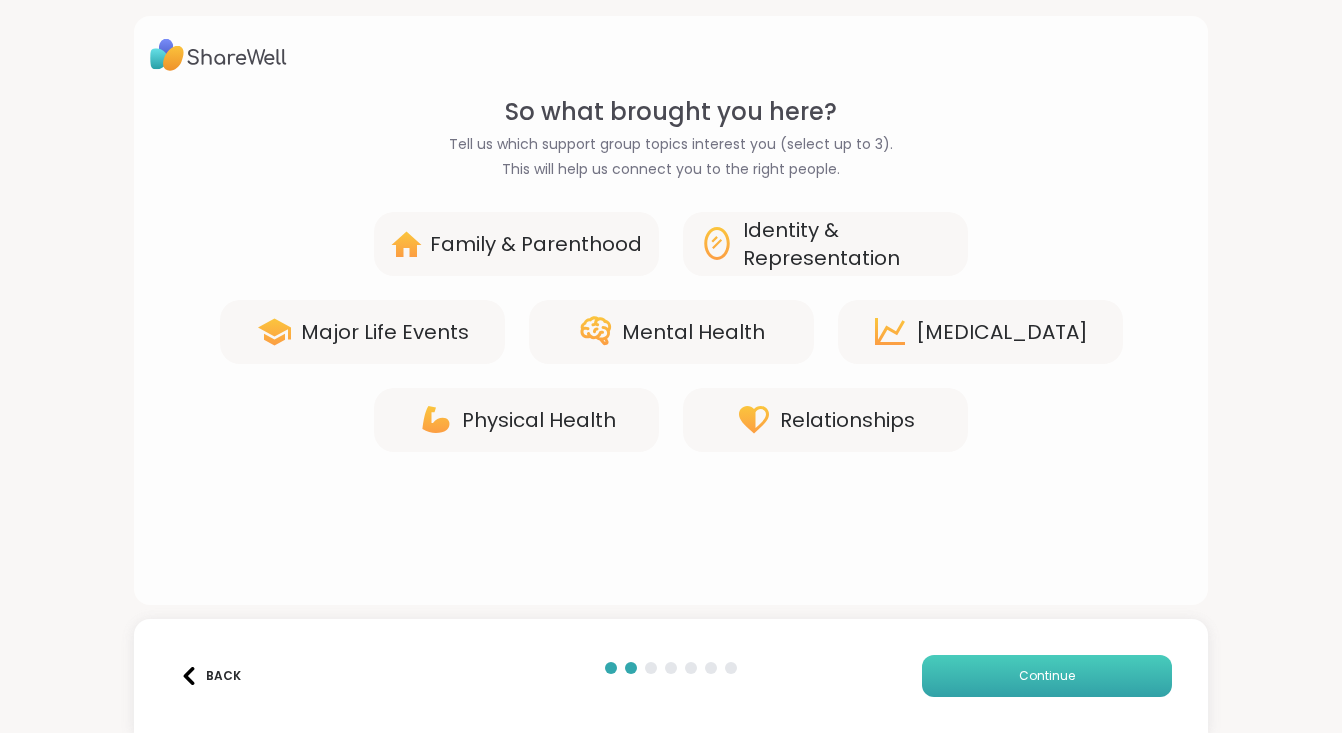 click on "Continue" at bounding box center [1047, 676] 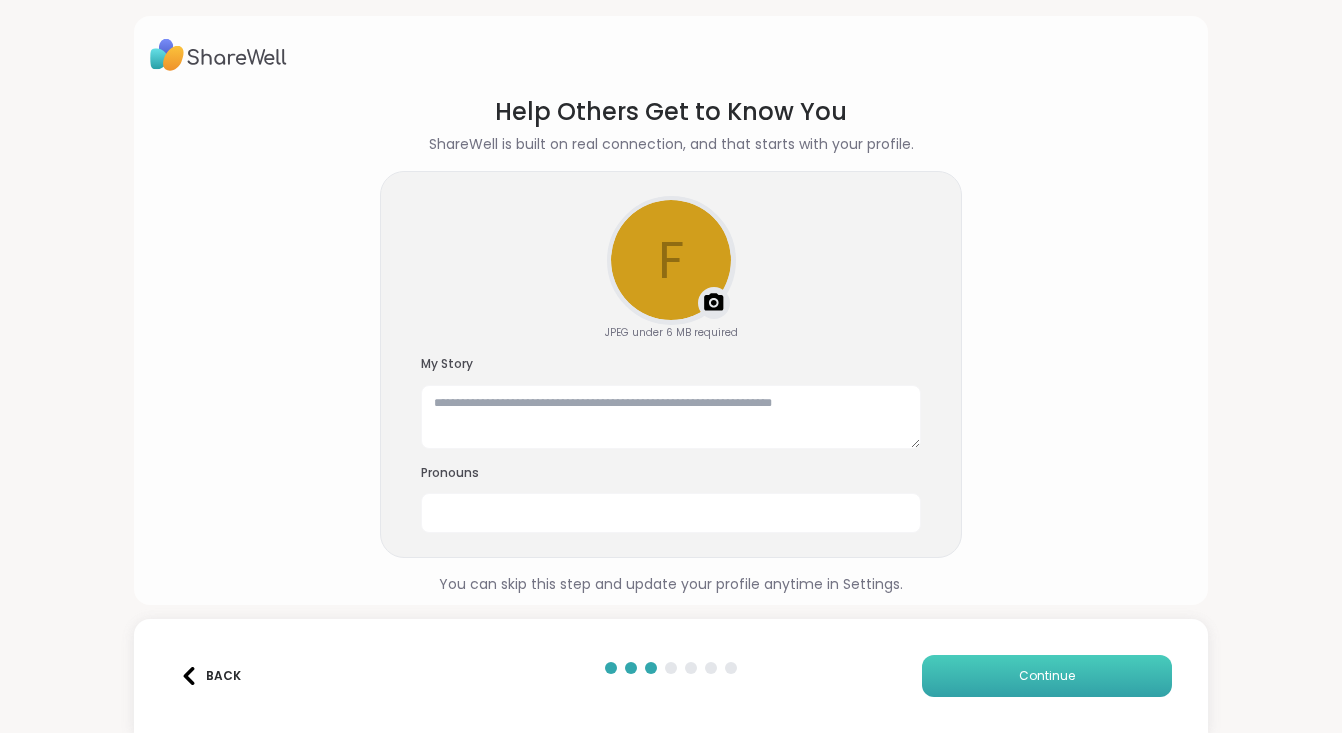 click on "Continue" at bounding box center [1047, 676] 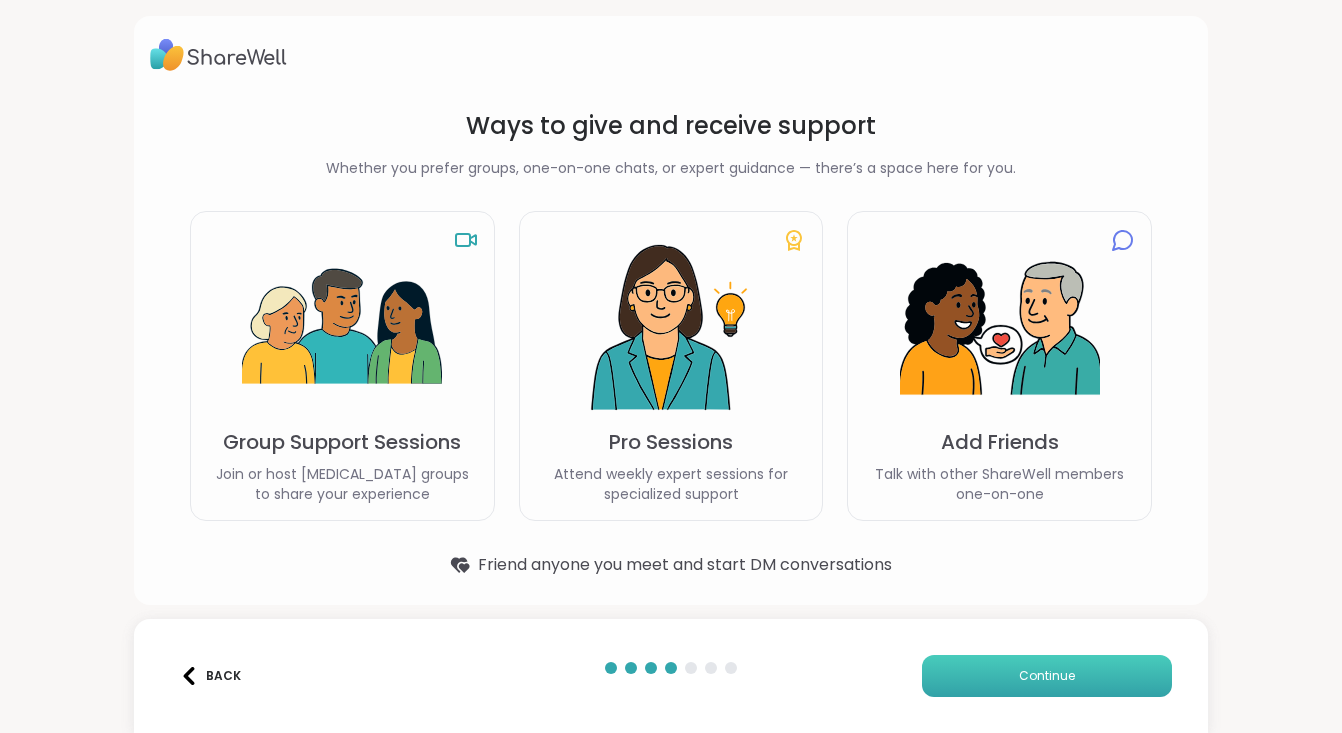click on "Continue" at bounding box center [1047, 676] 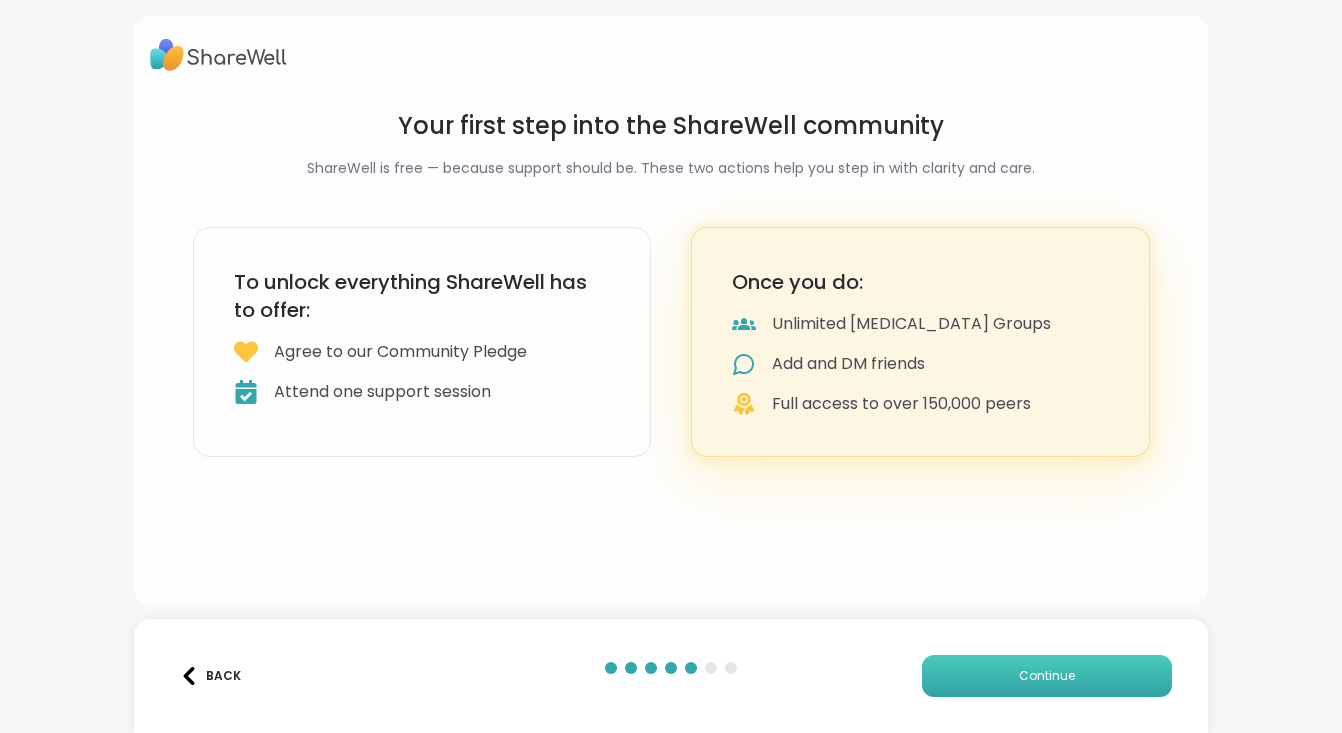 click on "Continue" at bounding box center [1047, 676] 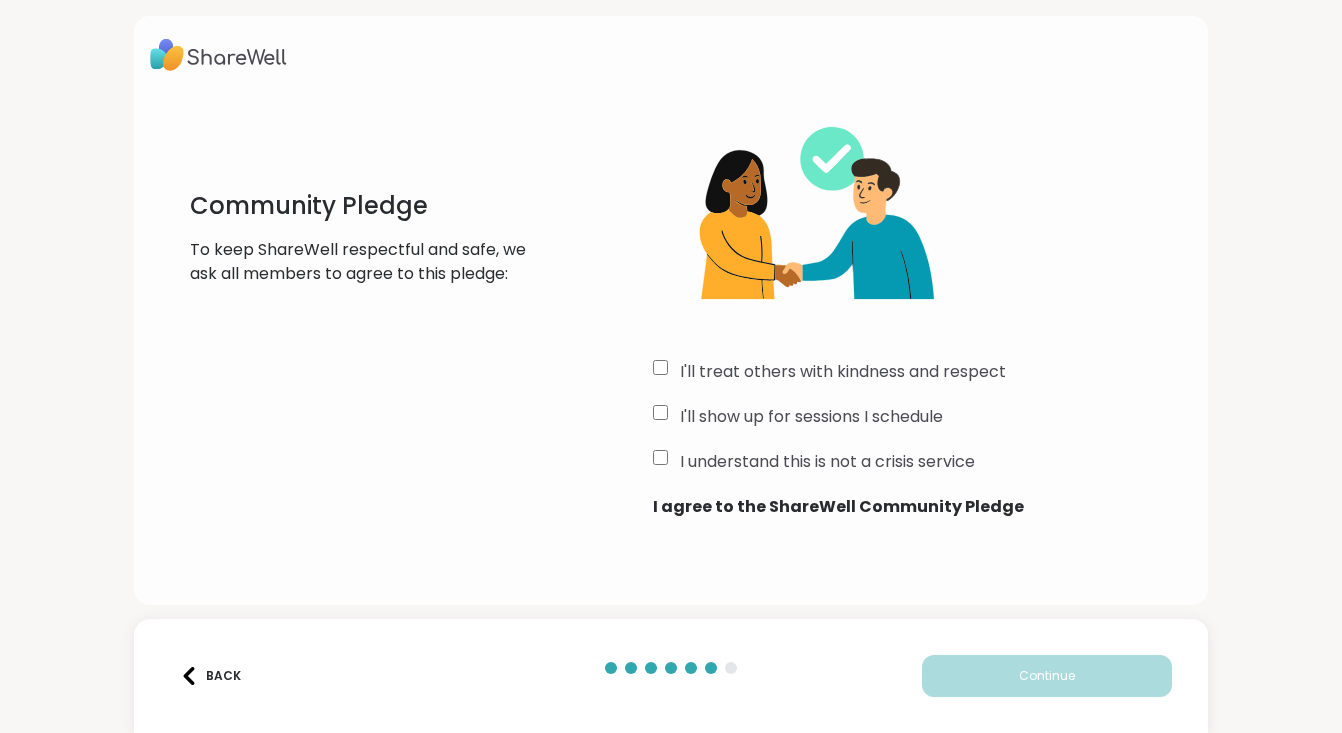 click on "I understand this is not a crisis service" at bounding box center [827, 462] 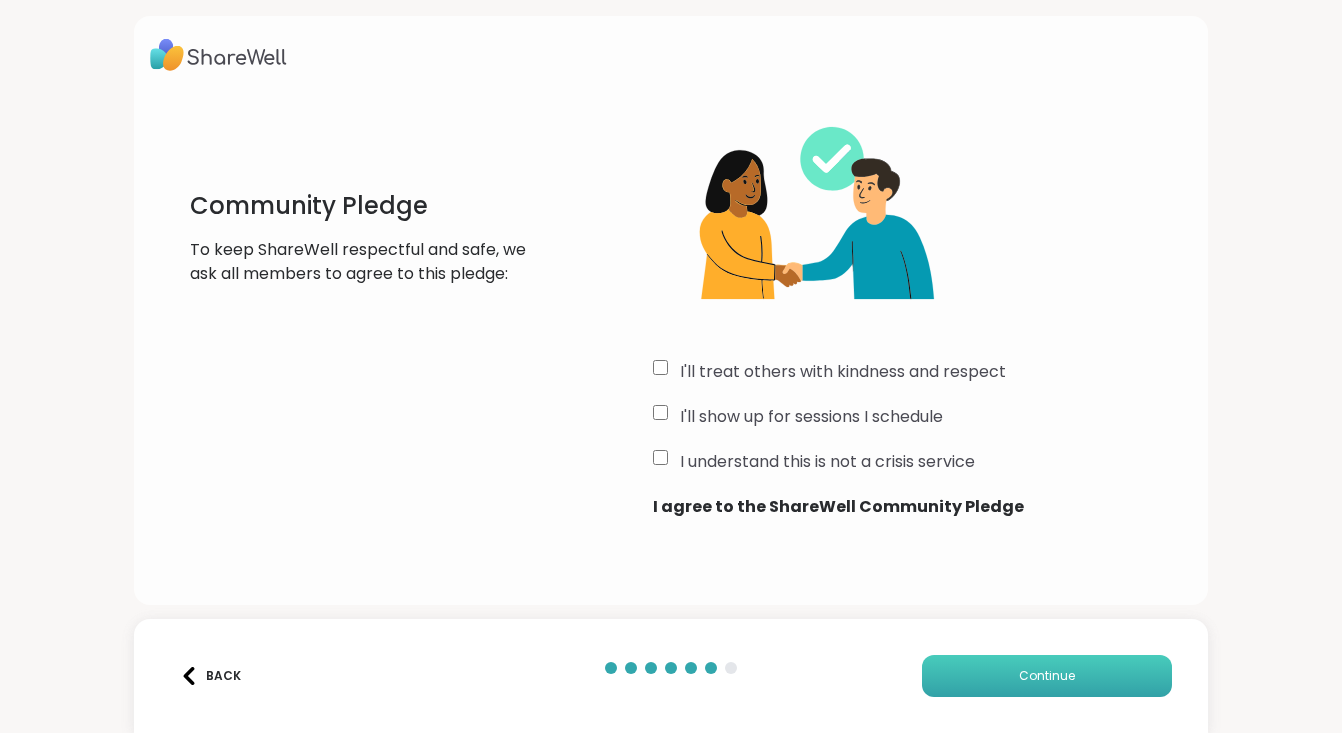 click on "Continue" at bounding box center [1047, 676] 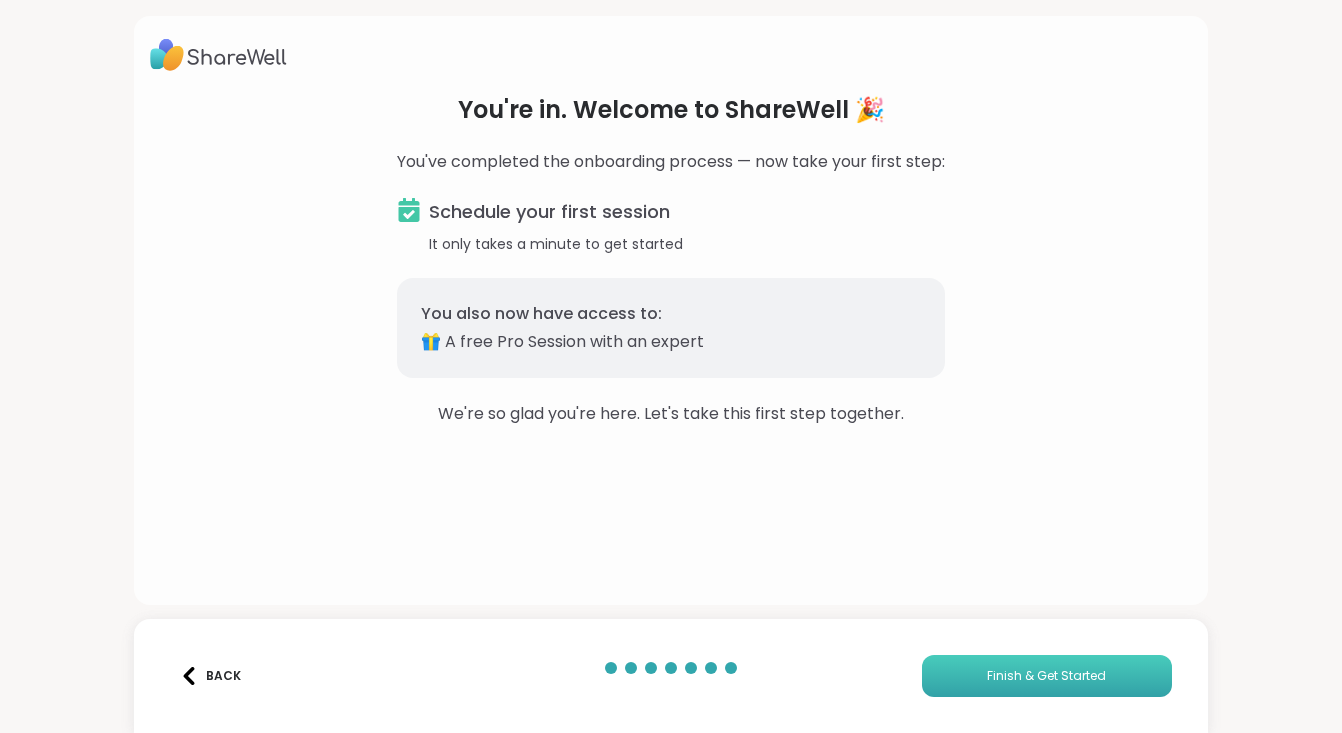 click on "Finish & Get Started" at bounding box center (1046, 676) 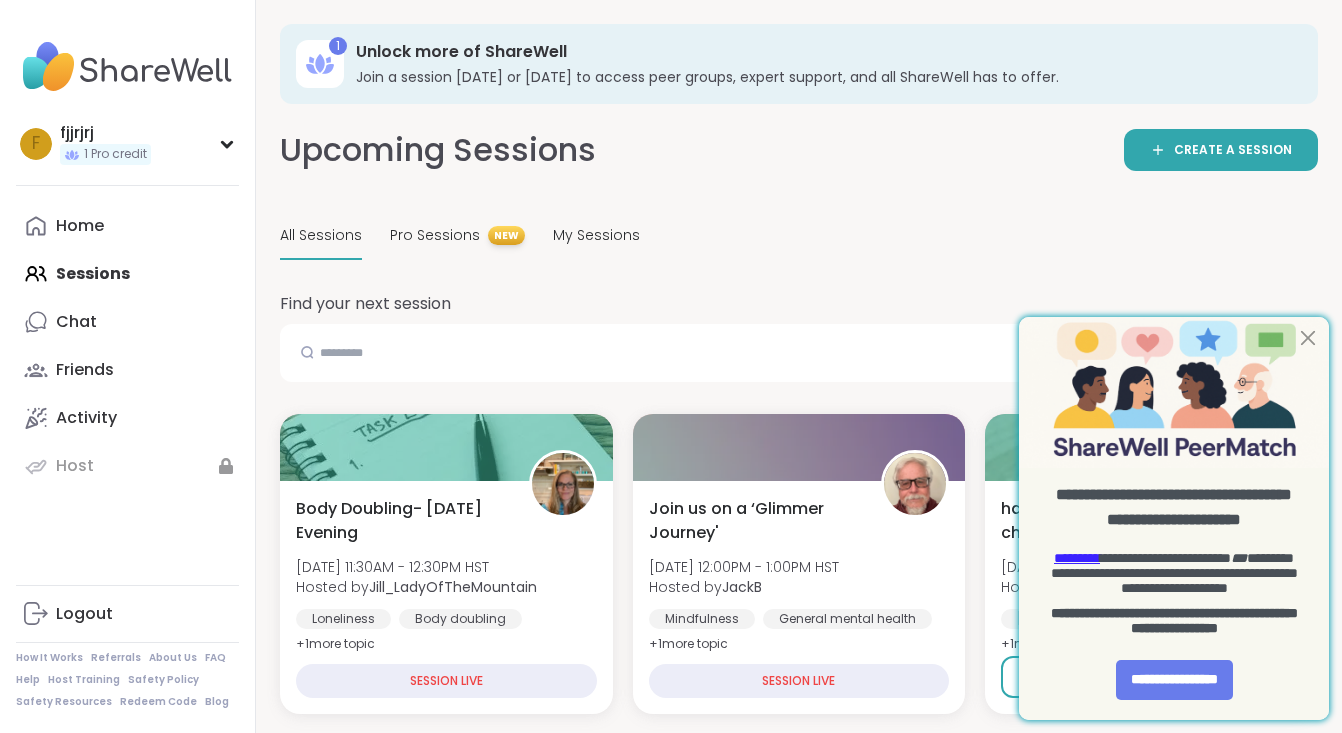 scroll, scrollTop: 0, scrollLeft: 0, axis: both 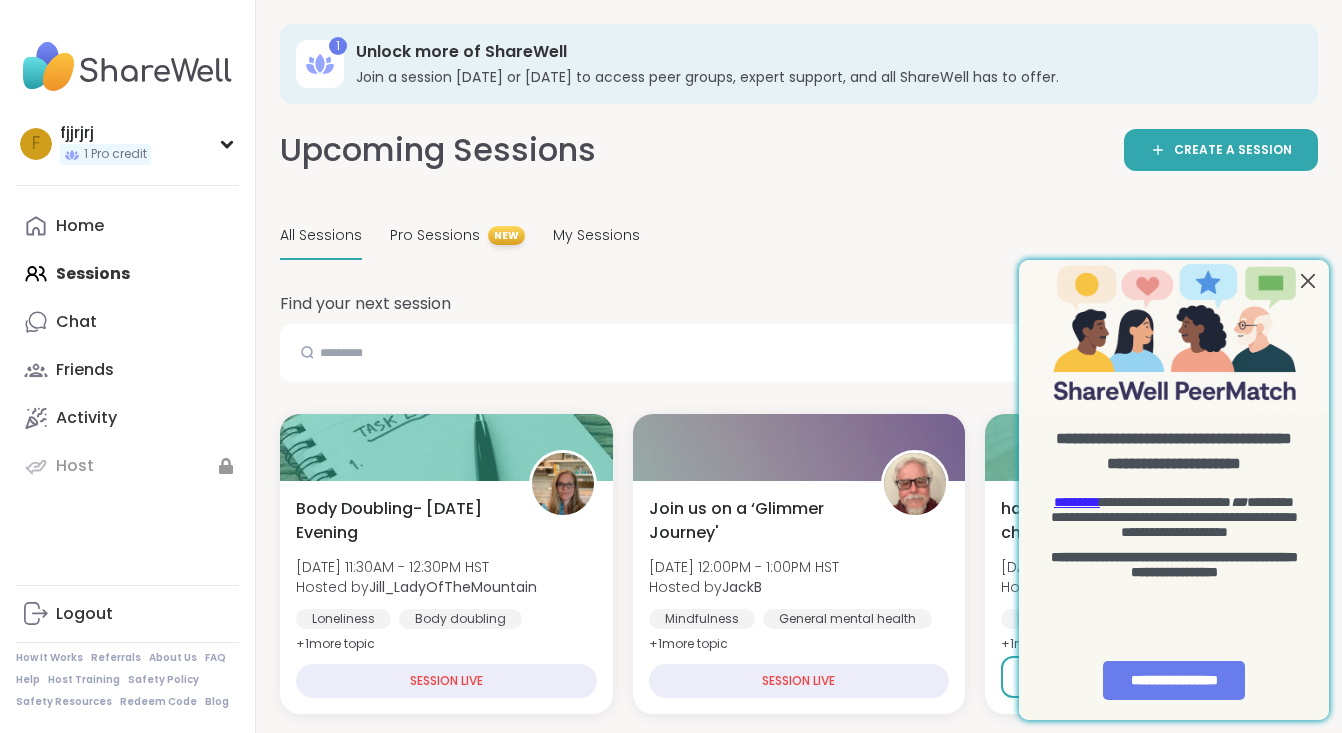 click at bounding box center (1308, 281) 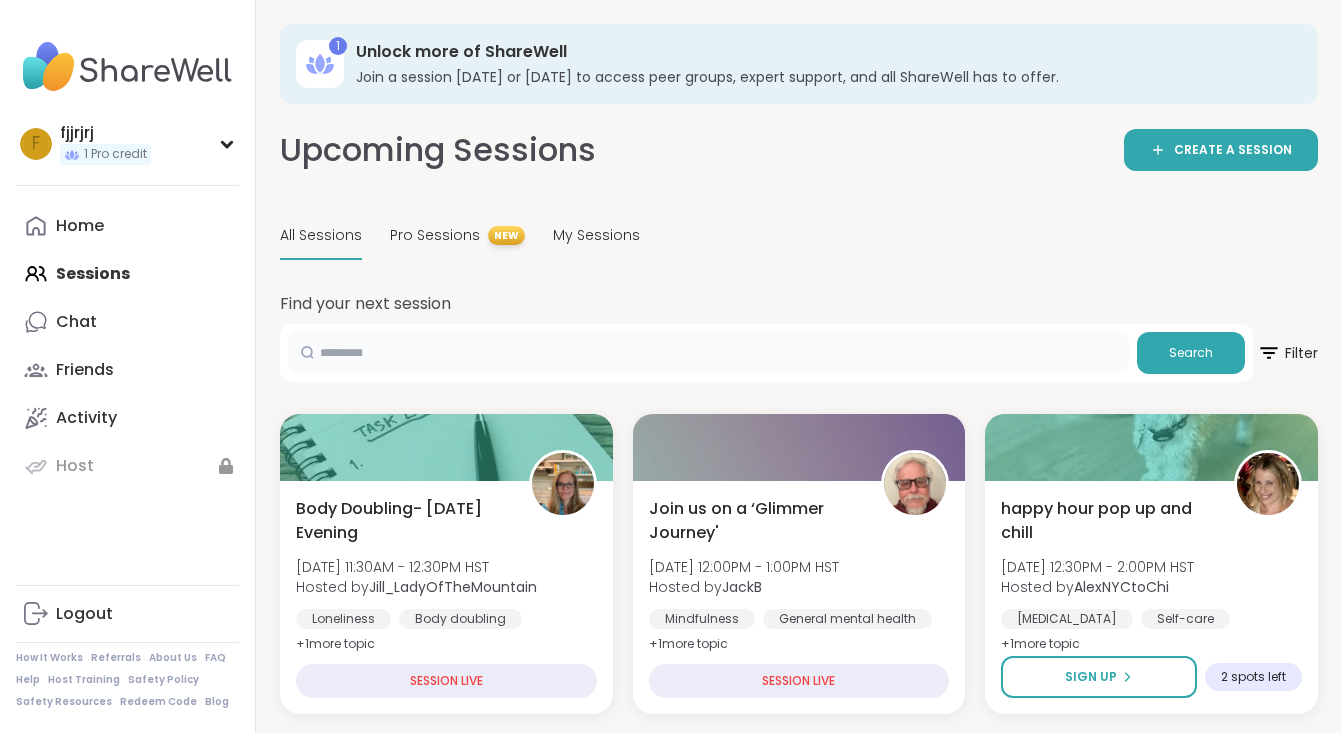 click at bounding box center [708, 352] 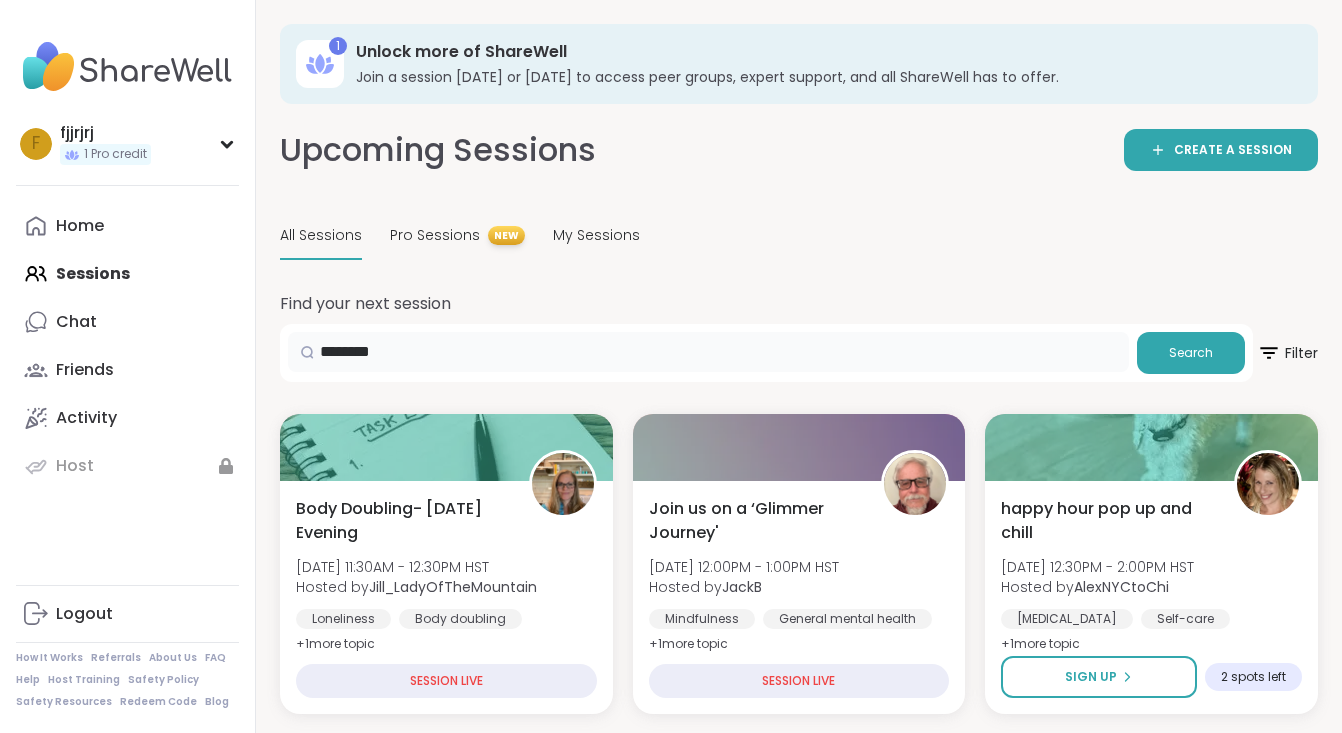 type on "********" 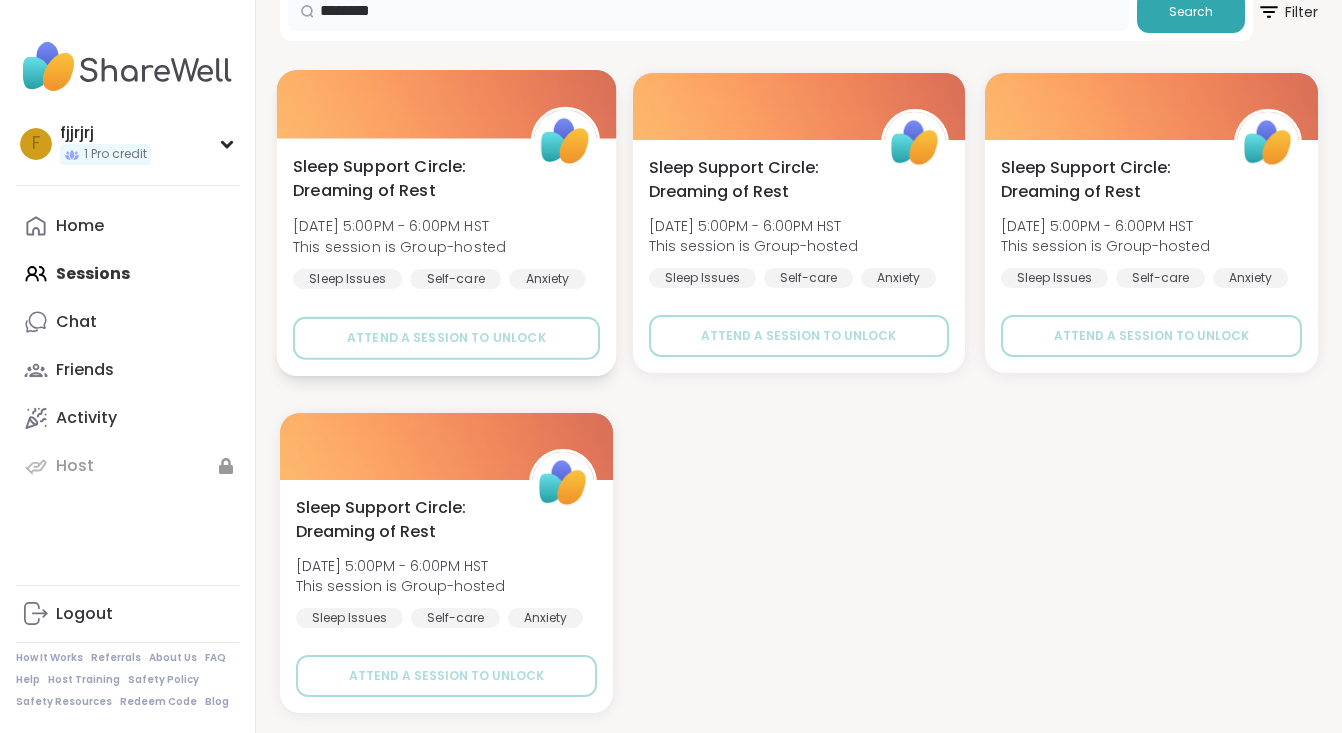 scroll, scrollTop: 340, scrollLeft: 0, axis: vertical 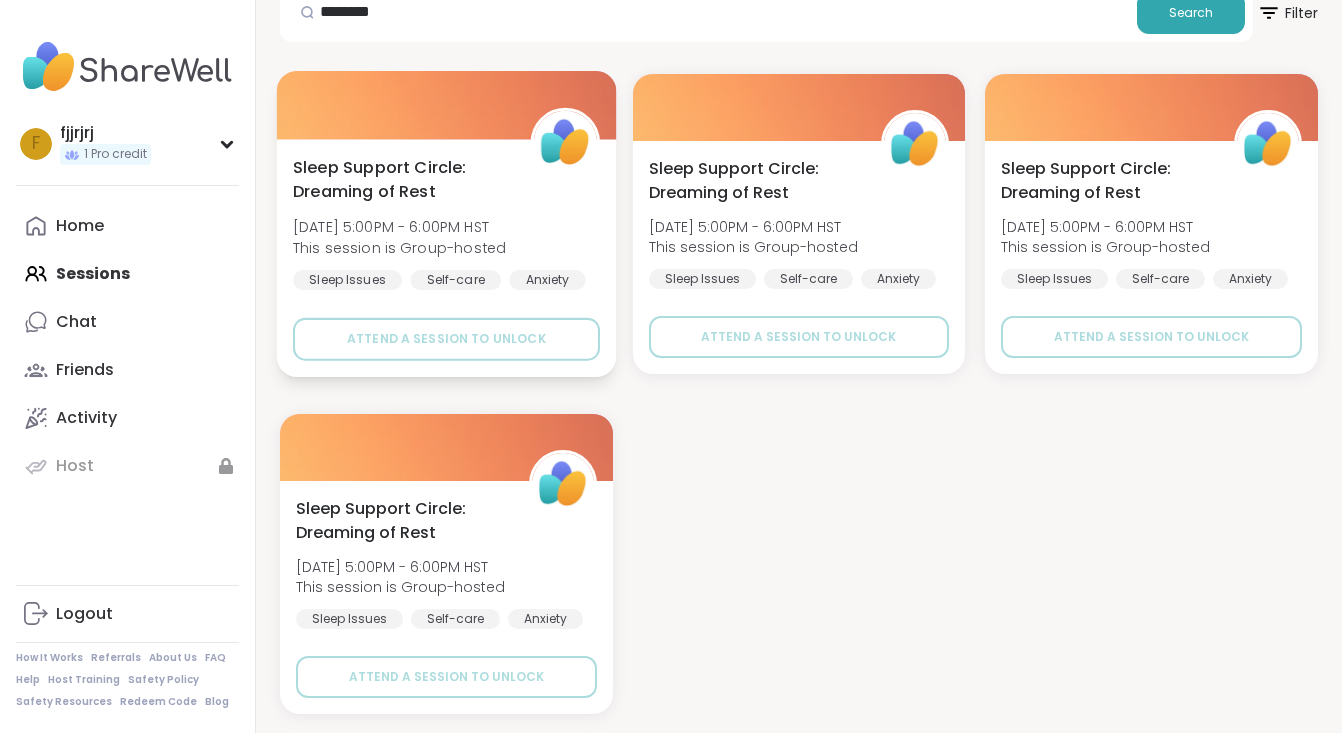 click on "Sleep Support Circle: Dreaming of Rest [DATE] 5:00PM - 6:00PM HST This session is Group-hosted Sleep Issues Self-care Anxiety" at bounding box center [446, 222] 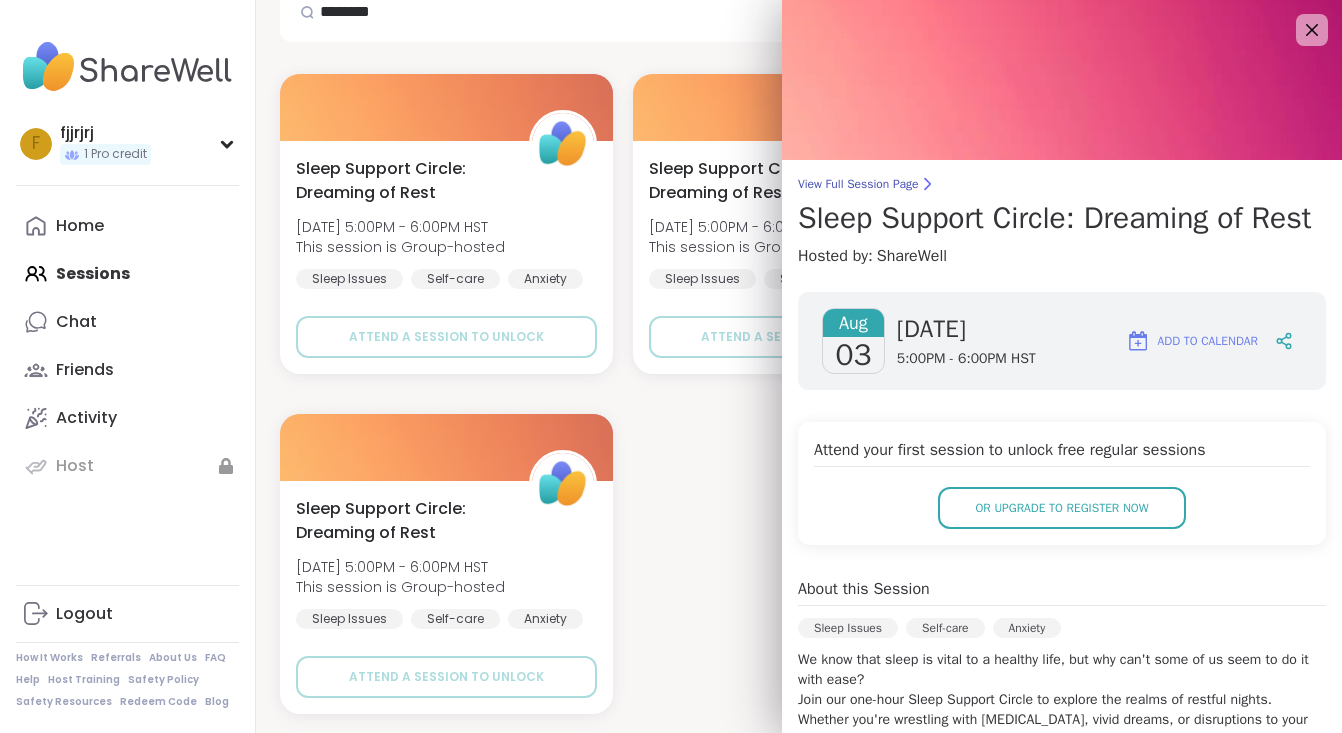 scroll, scrollTop: 0, scrollLeft: 0, axis: both 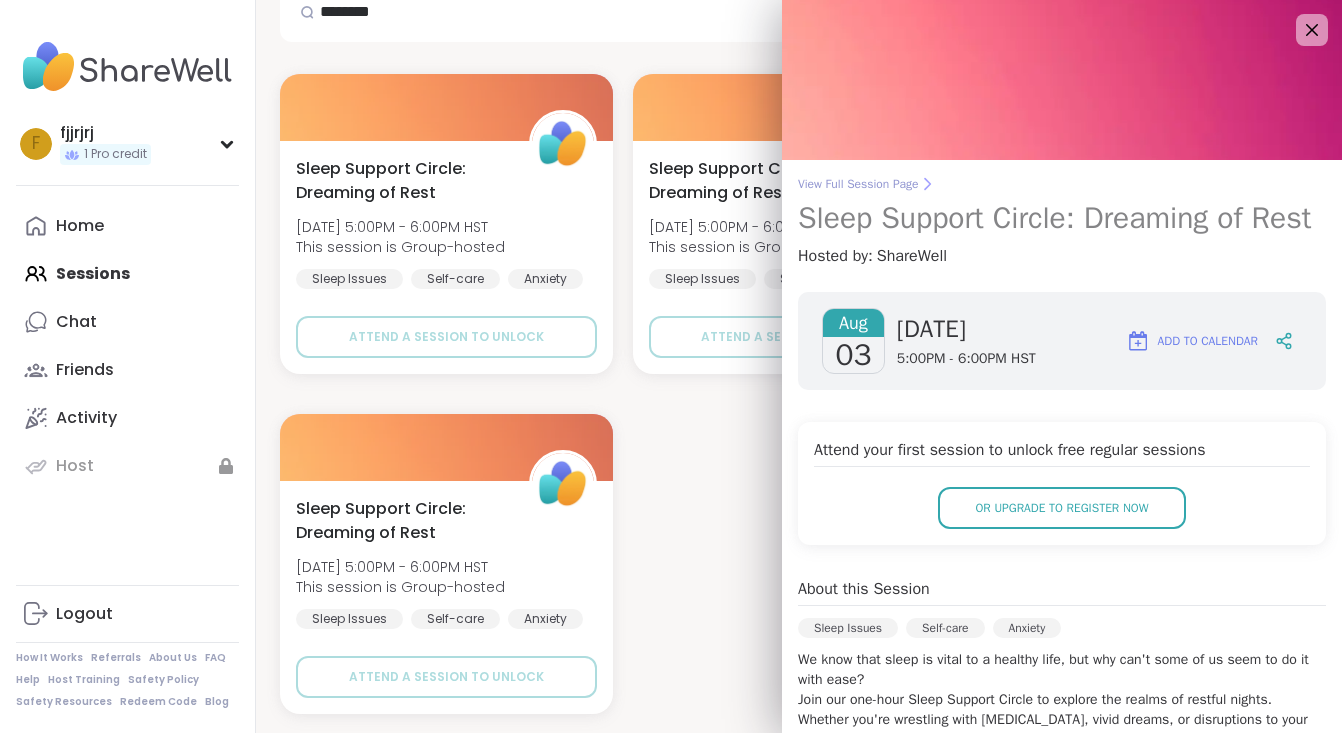 click on "View Full Session Page" at bounding box center (1062, 184) 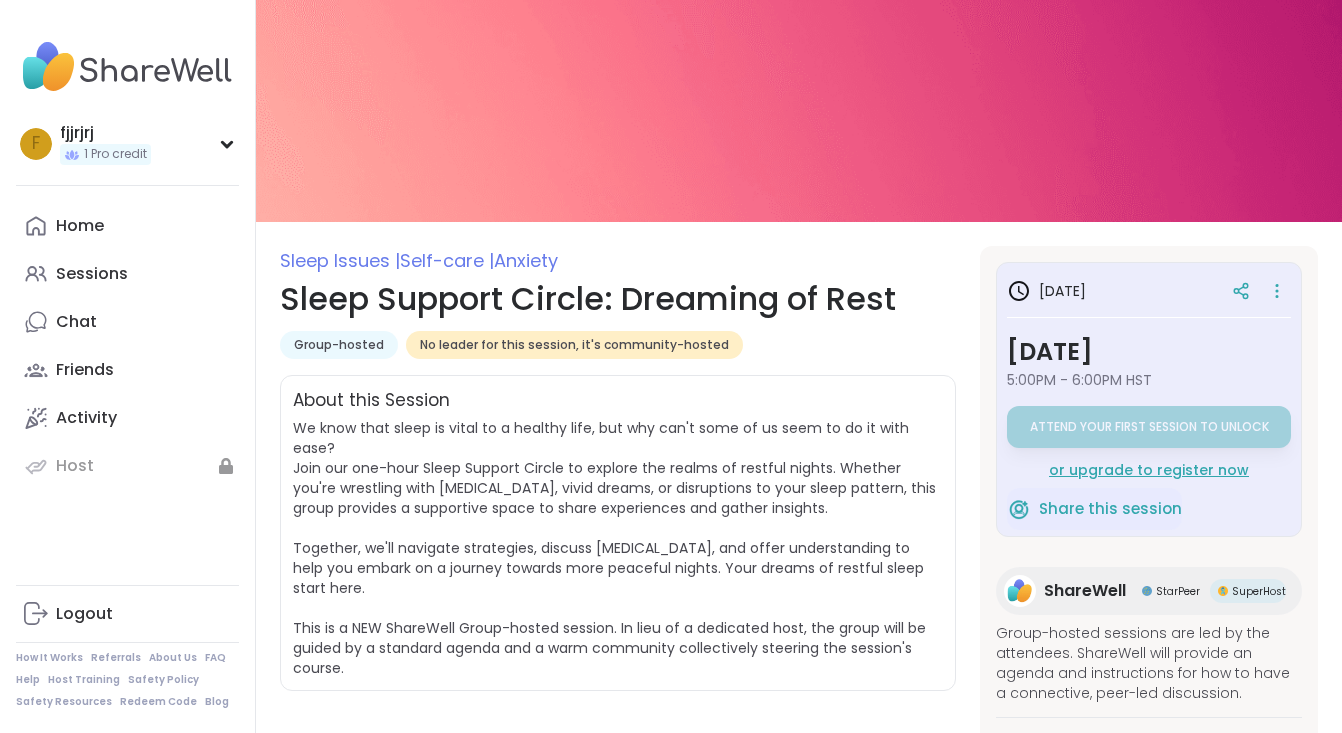 scroll, scrollTop: 38, scrollLeft: 0, axis: vertical 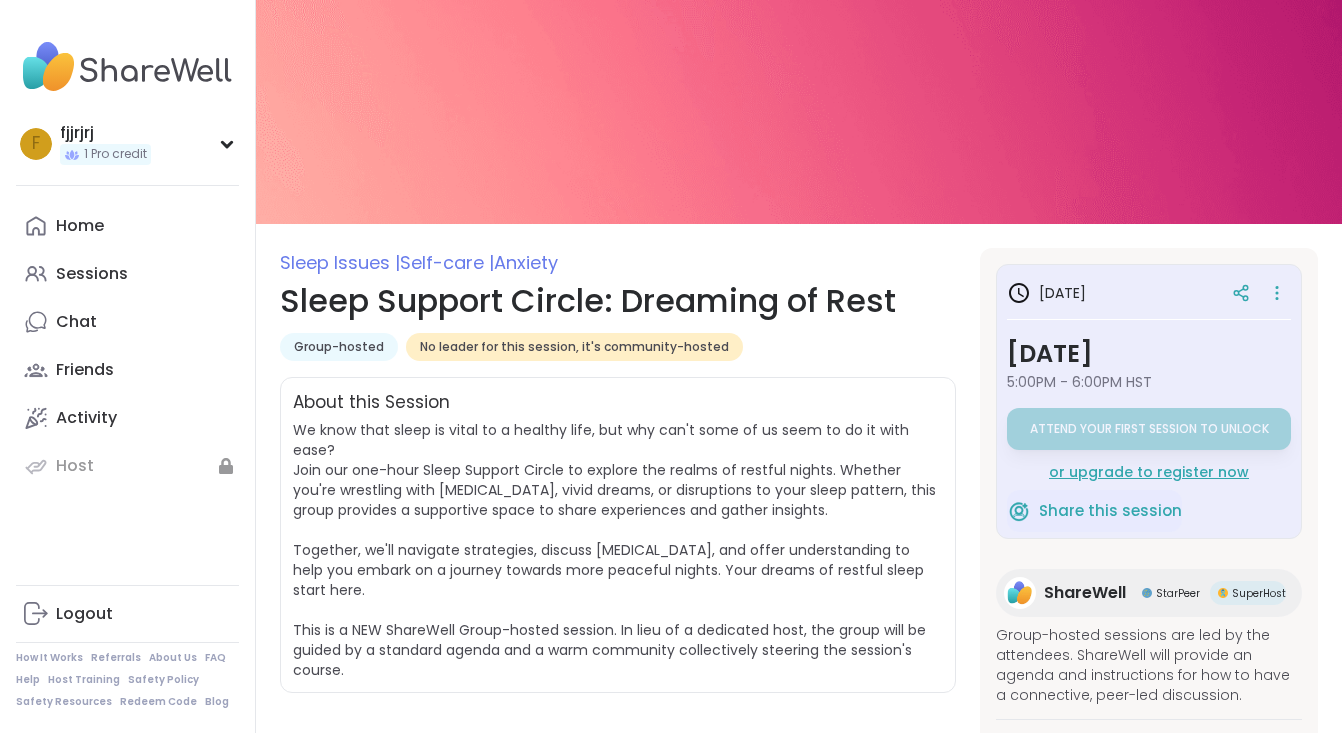 click on "or upgrade to register now" at bounding box center (1149, 472) 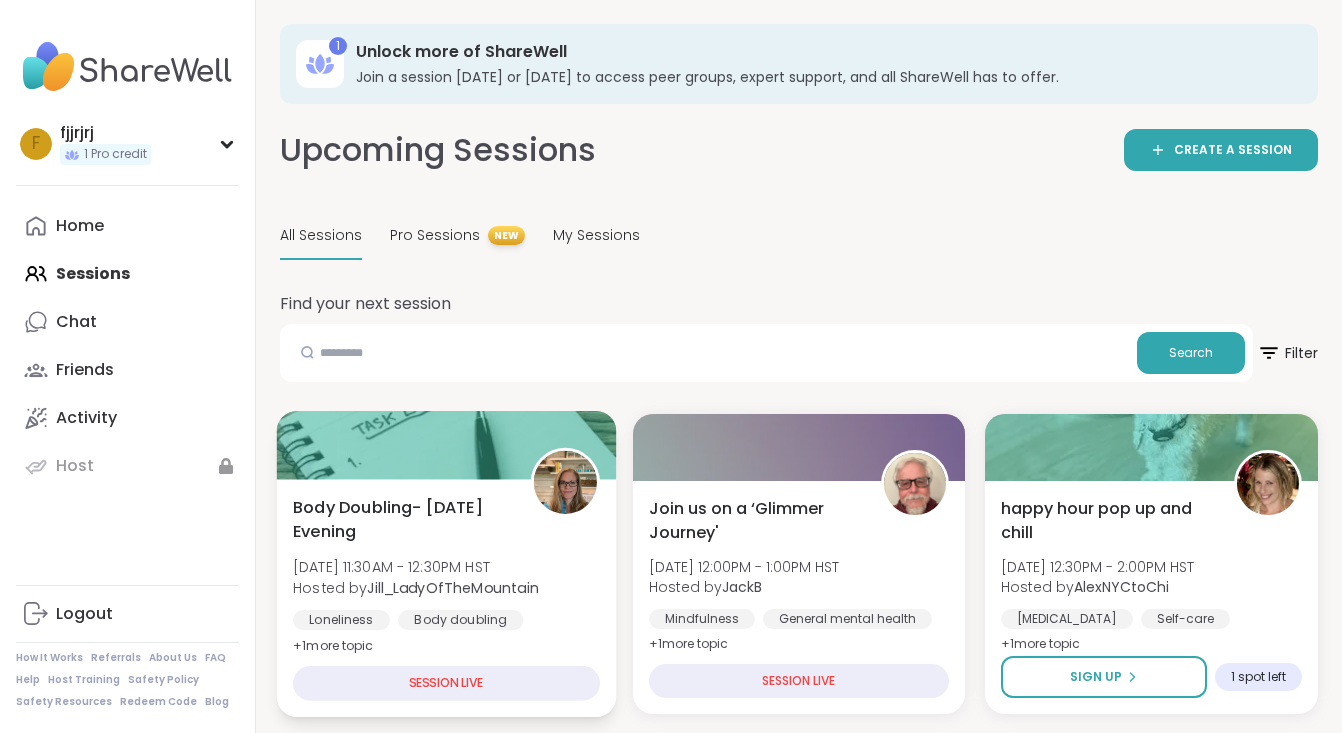 click on "Loneliness Body doubling Healthy habits" at bounding box center [446, 634] 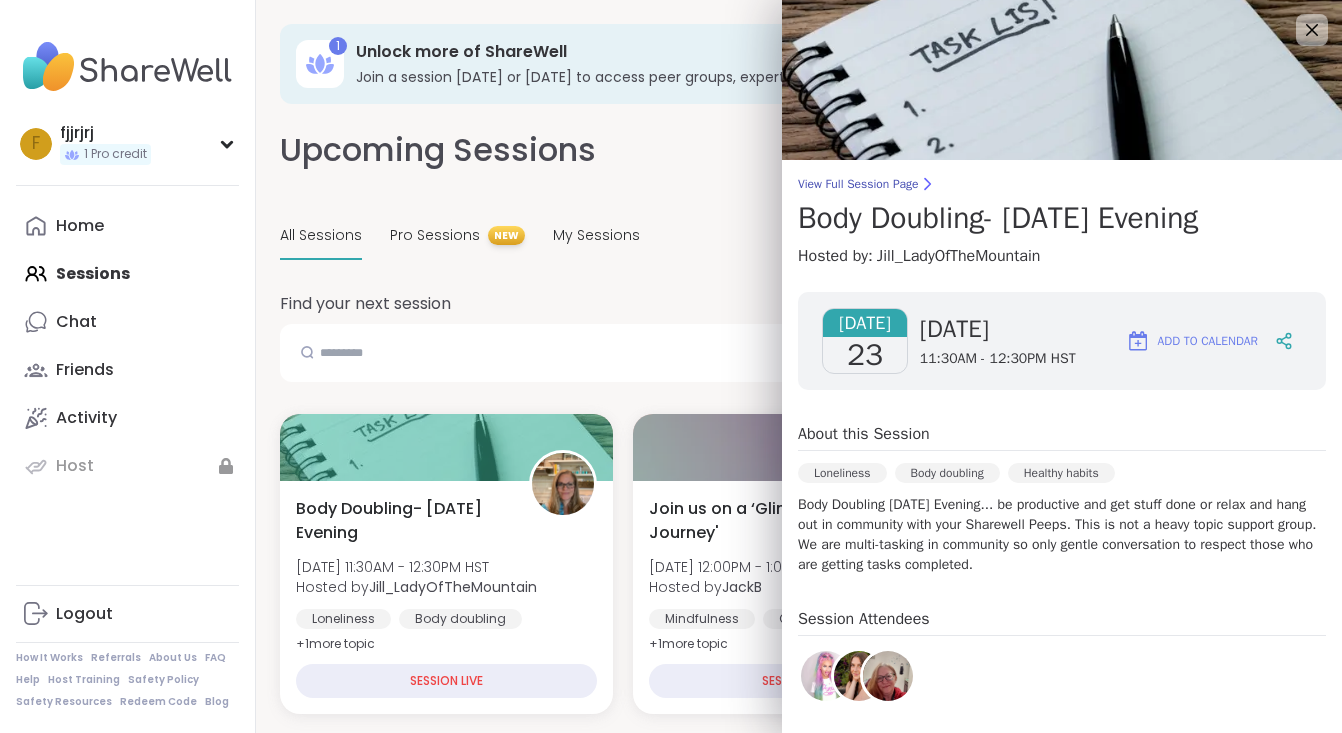 scroll, scrollTop: 0, scrollLeft: 0, axis: both 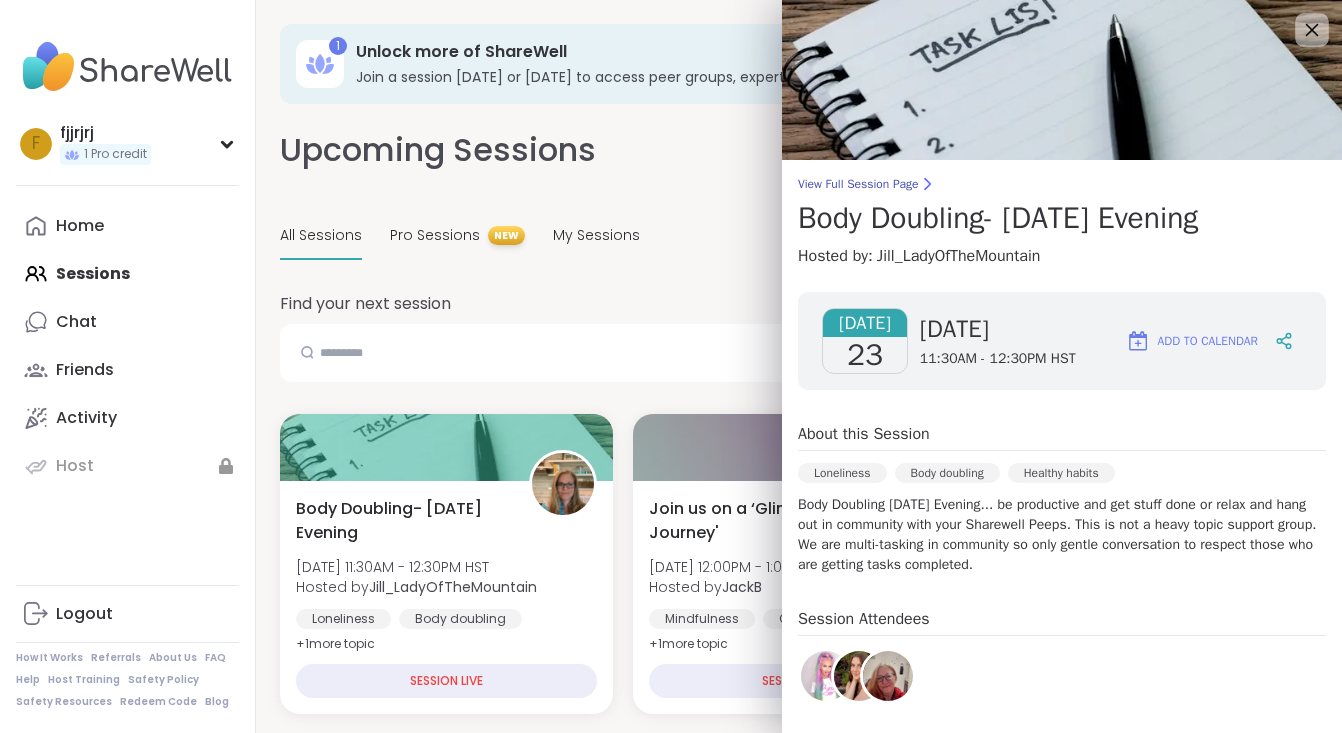 click 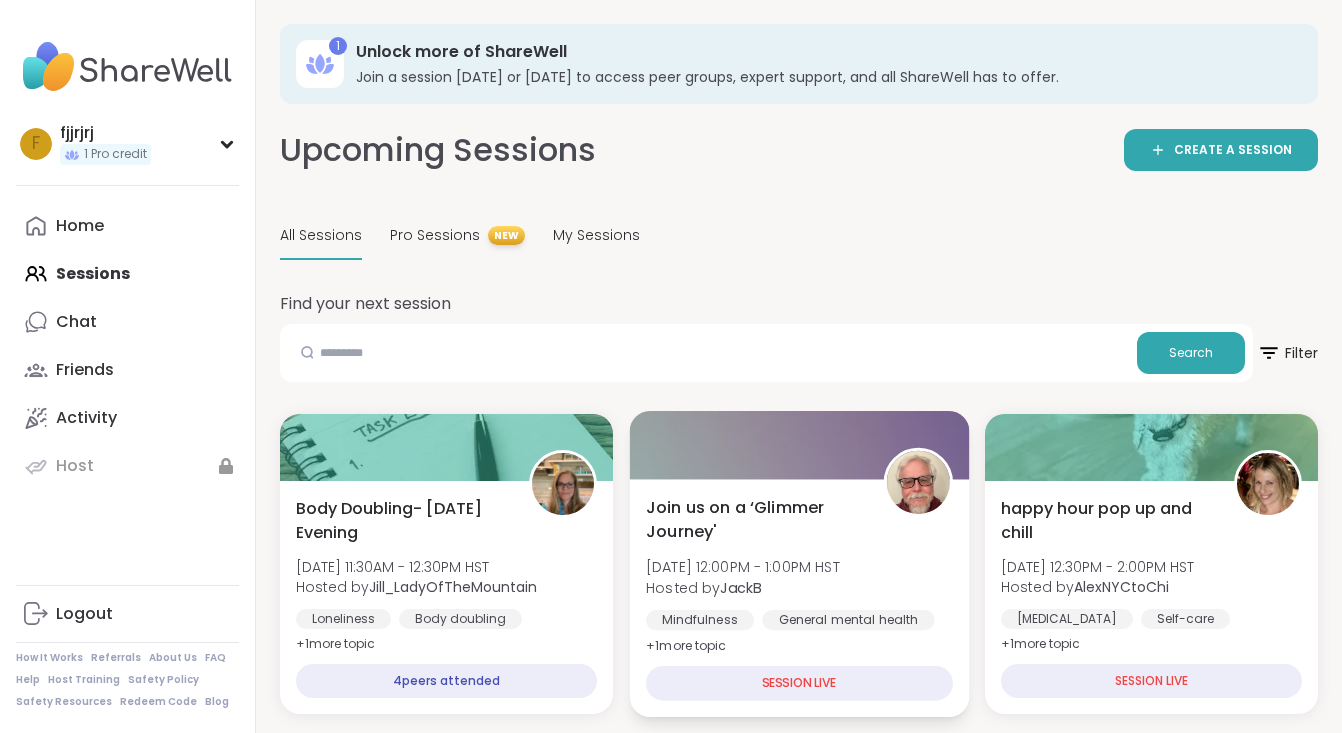scroll, scrollTop: 0, scrollLeft: 0, axis: both 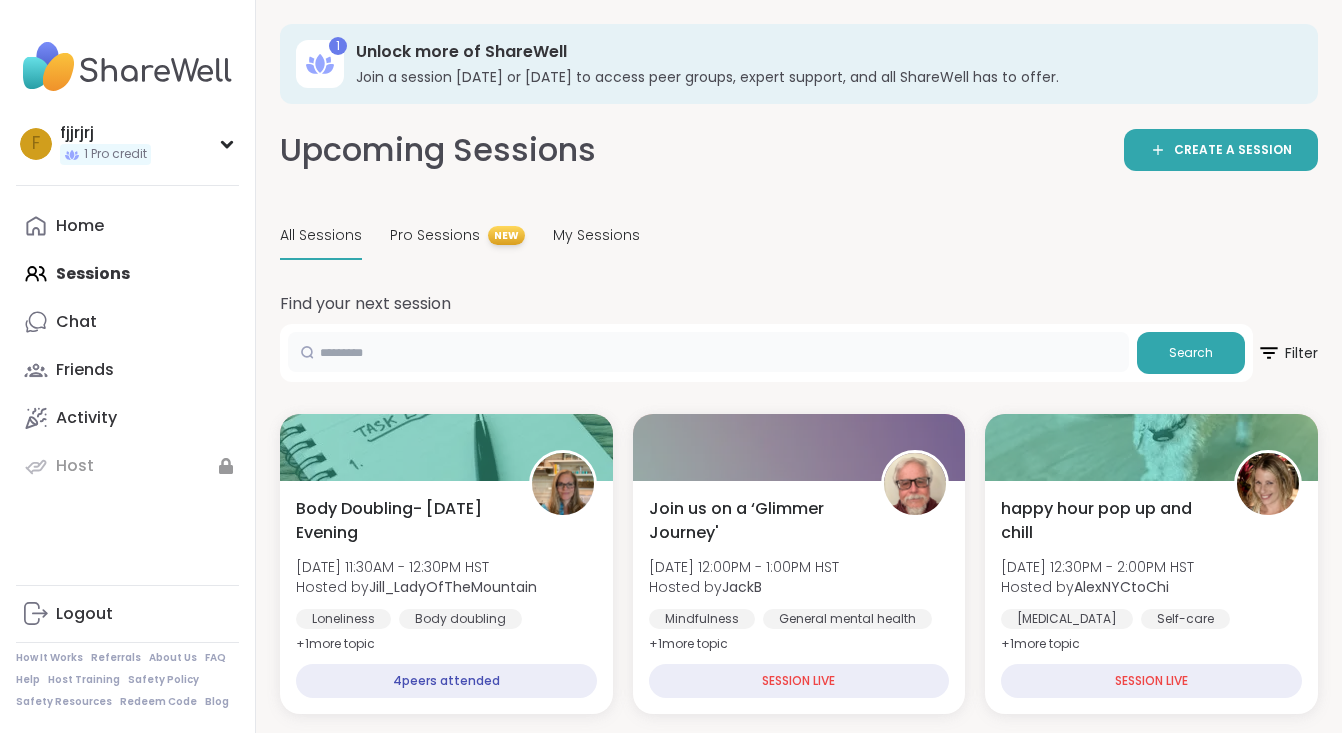 click at bounding box center [708, 352] 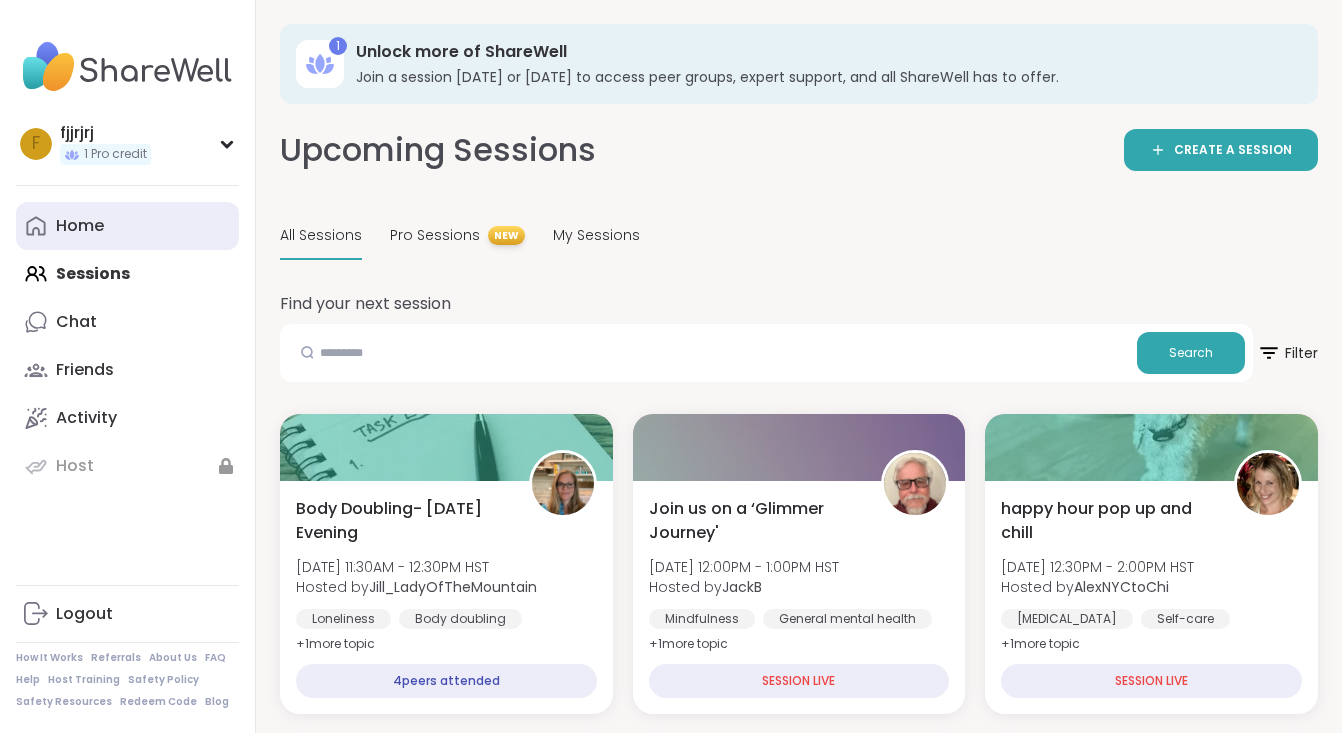 click on "Home" at bounding box center (80, 226) 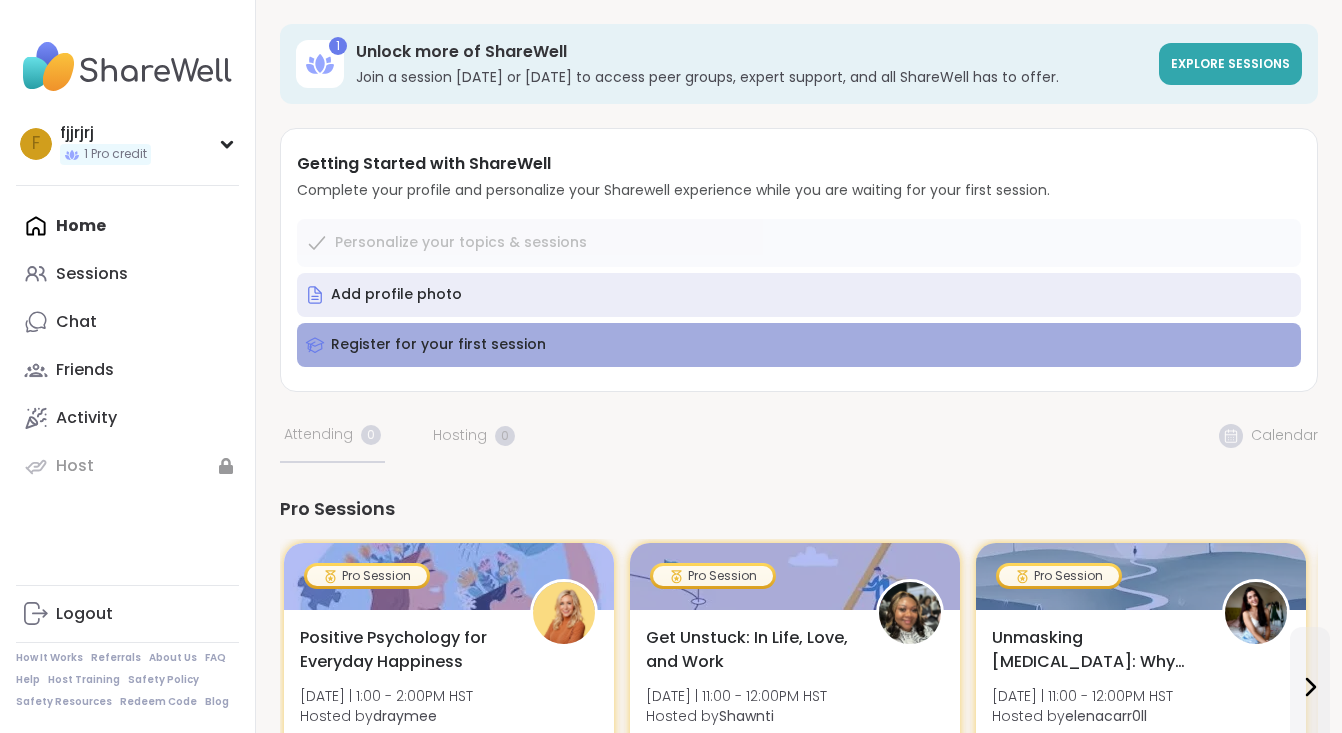 click on "Register for your first session" at bounding box center (799, 345) 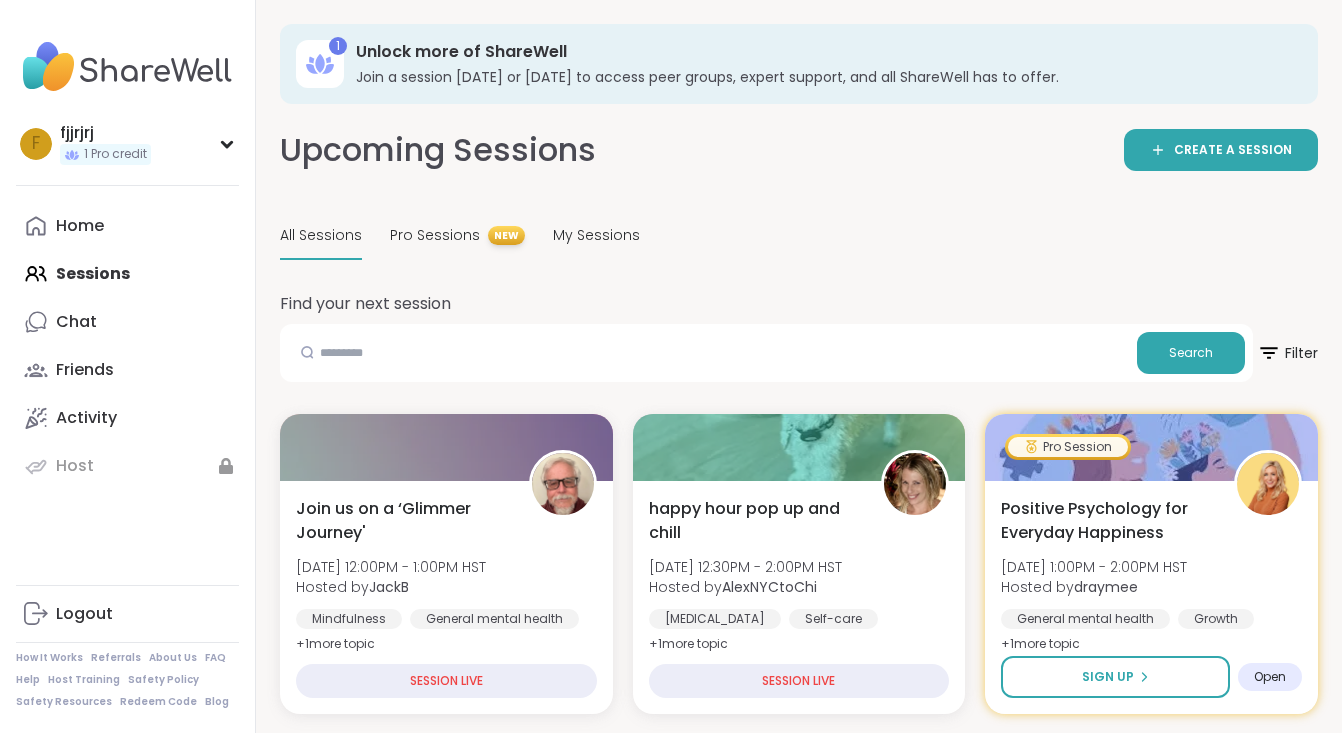 scroll, scrollTop: 0, scrollLeft: 0, axis: both 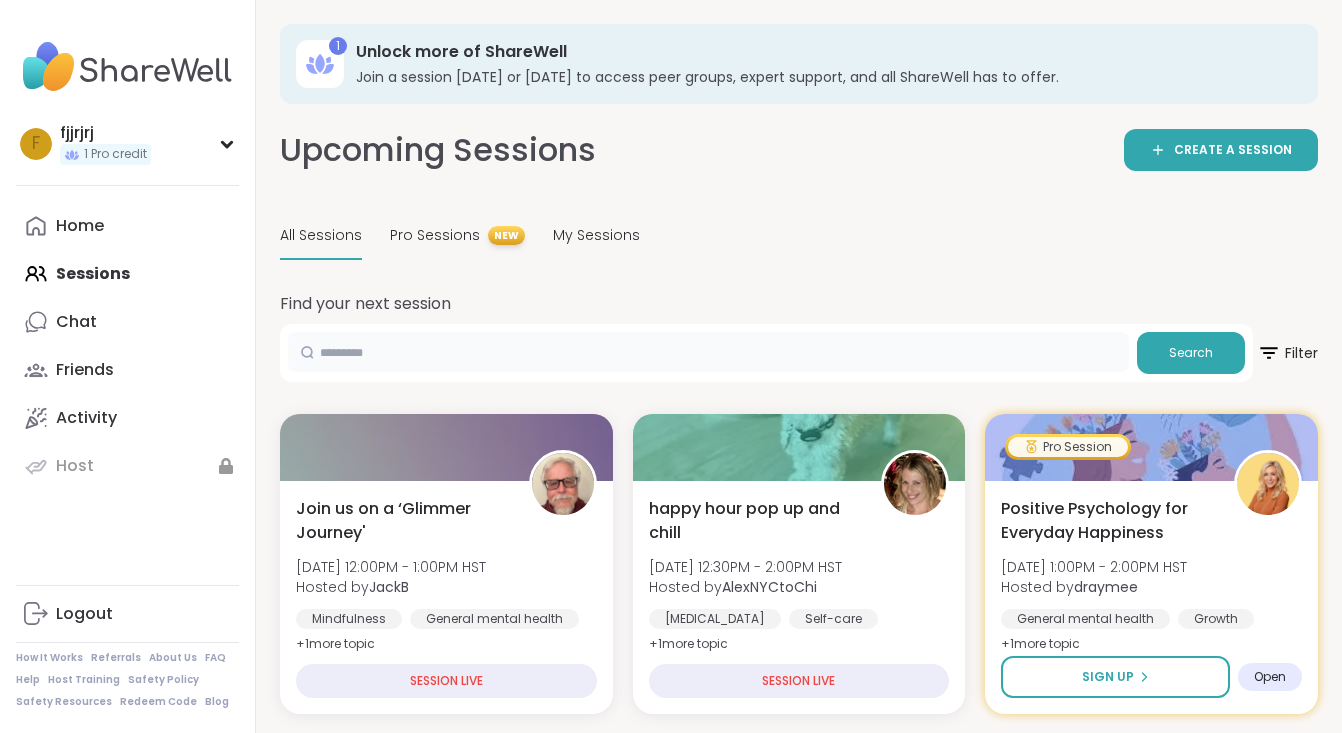 click at bounding box center [708, 352] 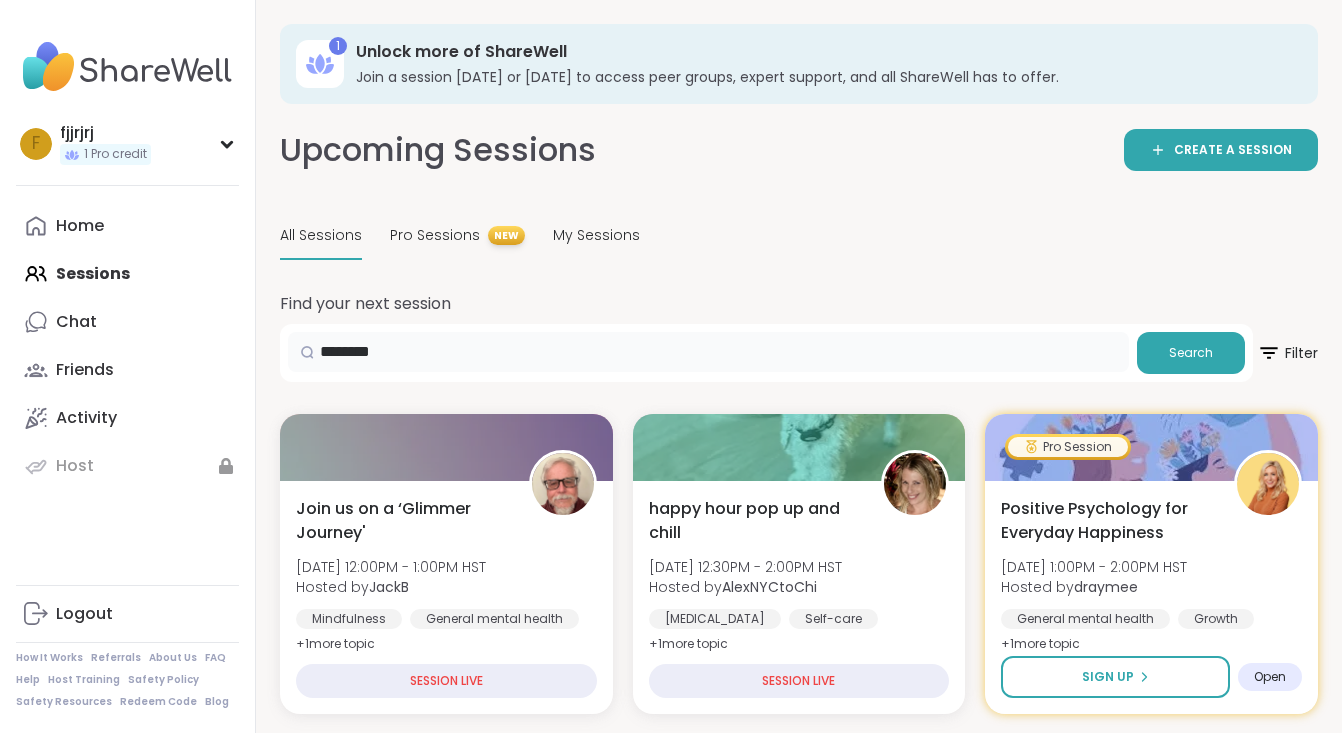 type on "********" 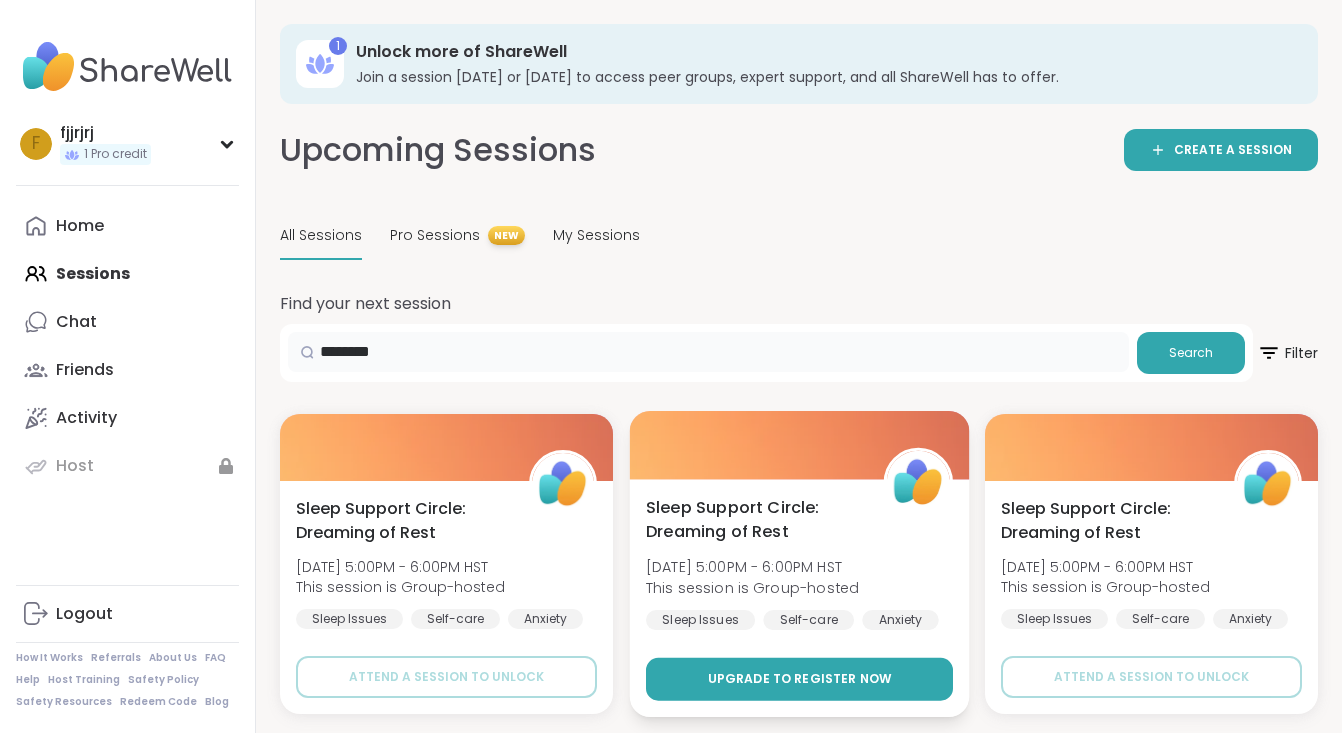 scroll, scrollTop: 0, scrollLeft: 0, axis: both 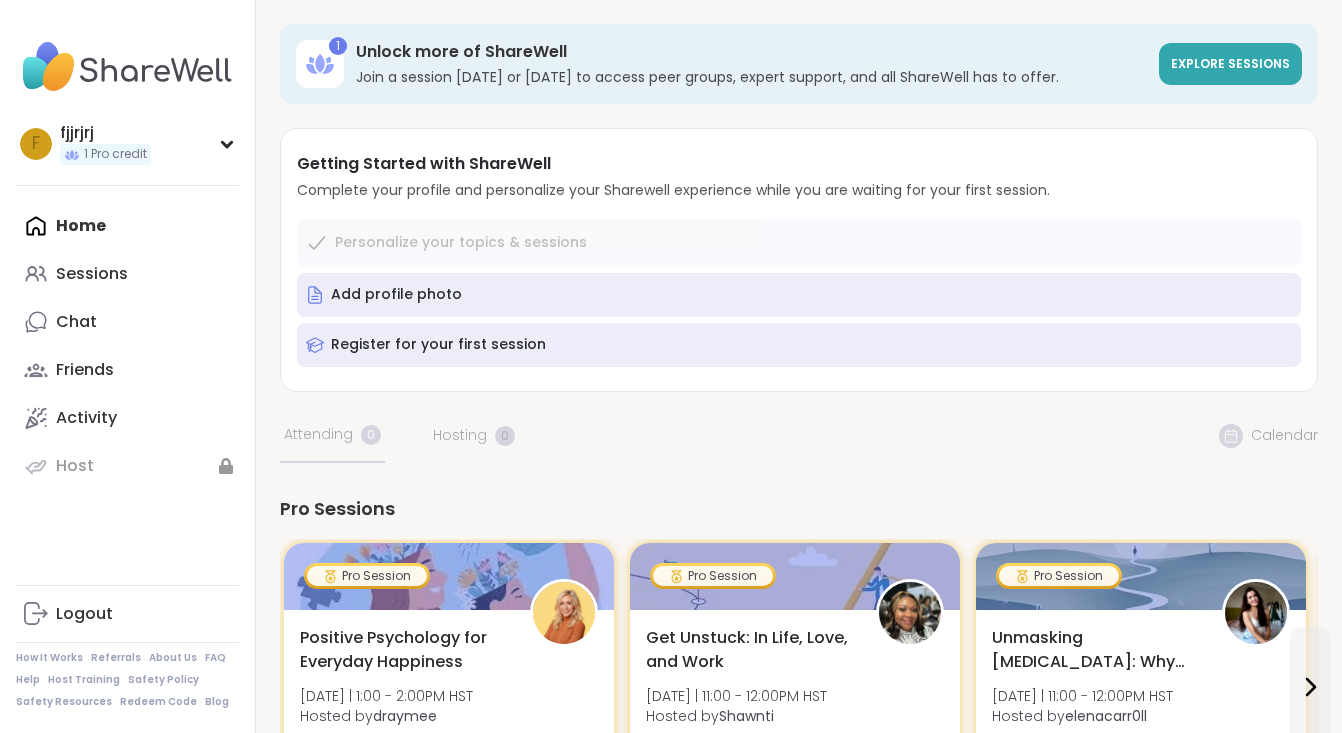 click at bounding box center [127, 67] 